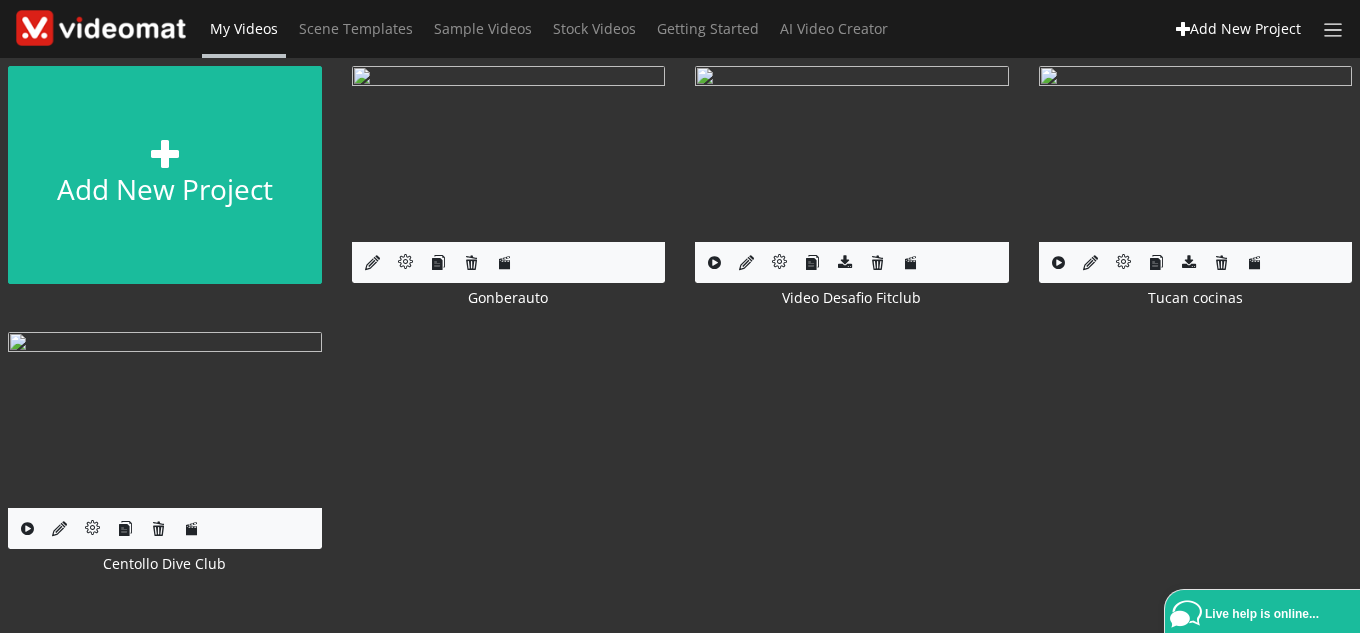 scroll, scrollTop: 0, scrollLeft: 0, axis: both 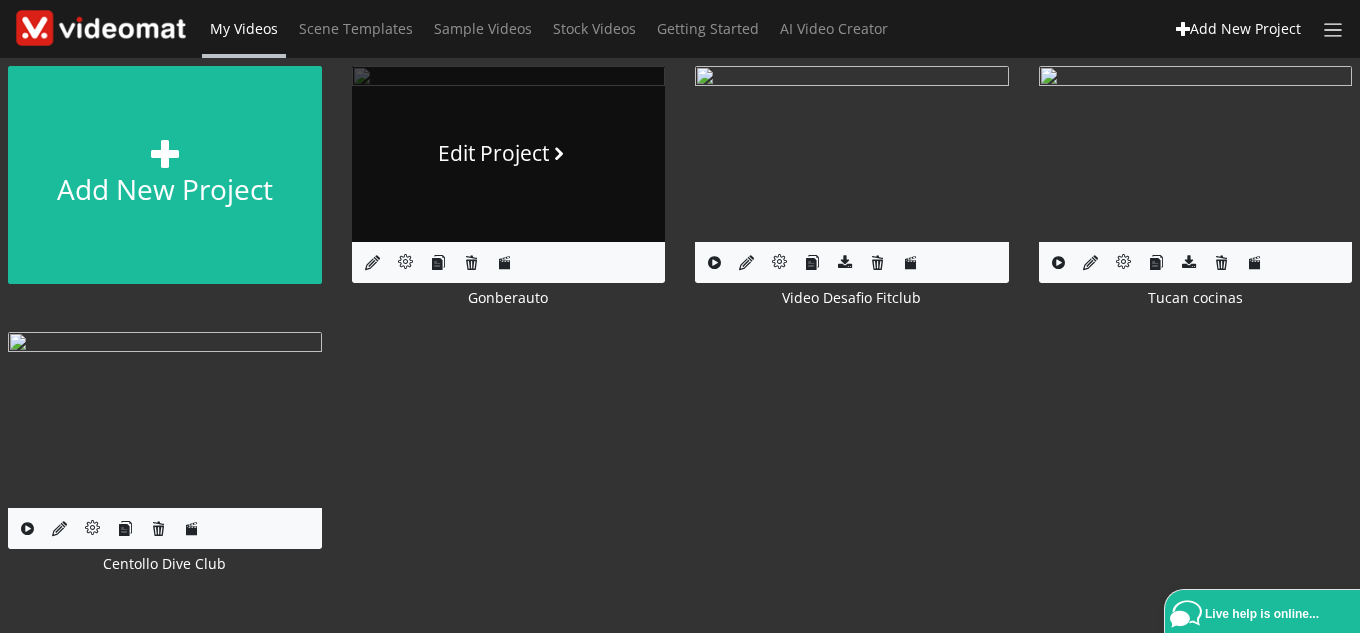 click on "Edit Project" at bounding box center [509, 154] 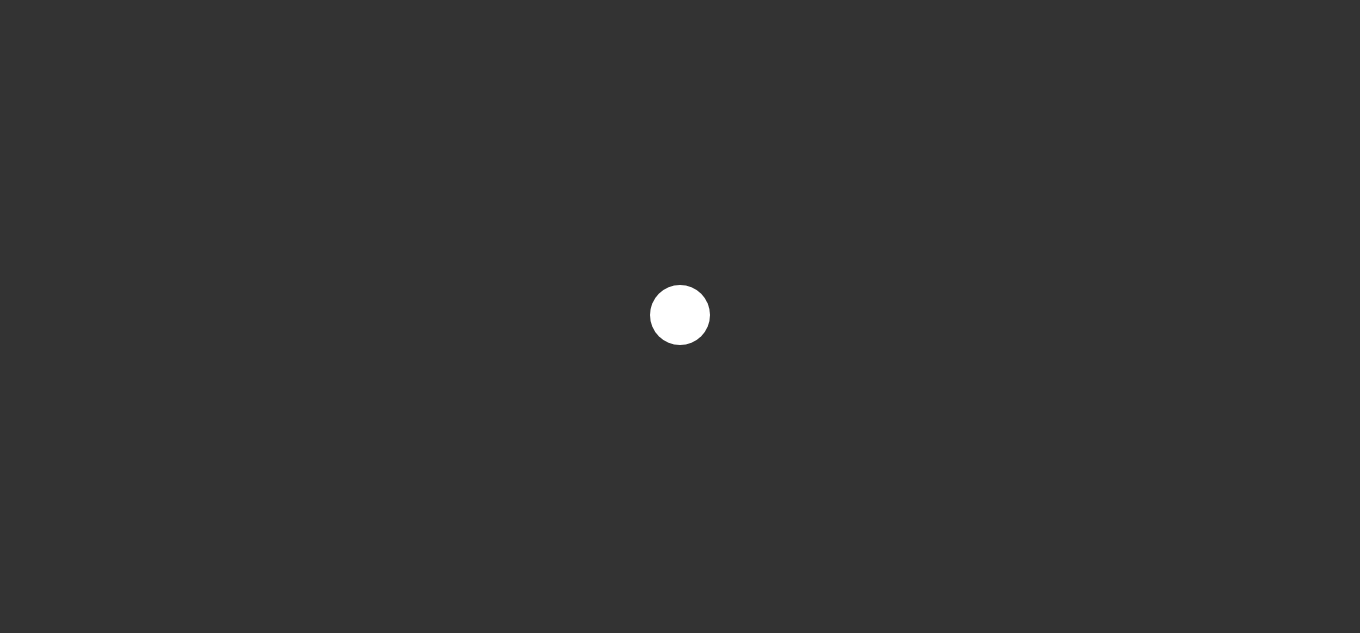 scroll, scrollTop: 0, scrollLeft: 0, axis: both 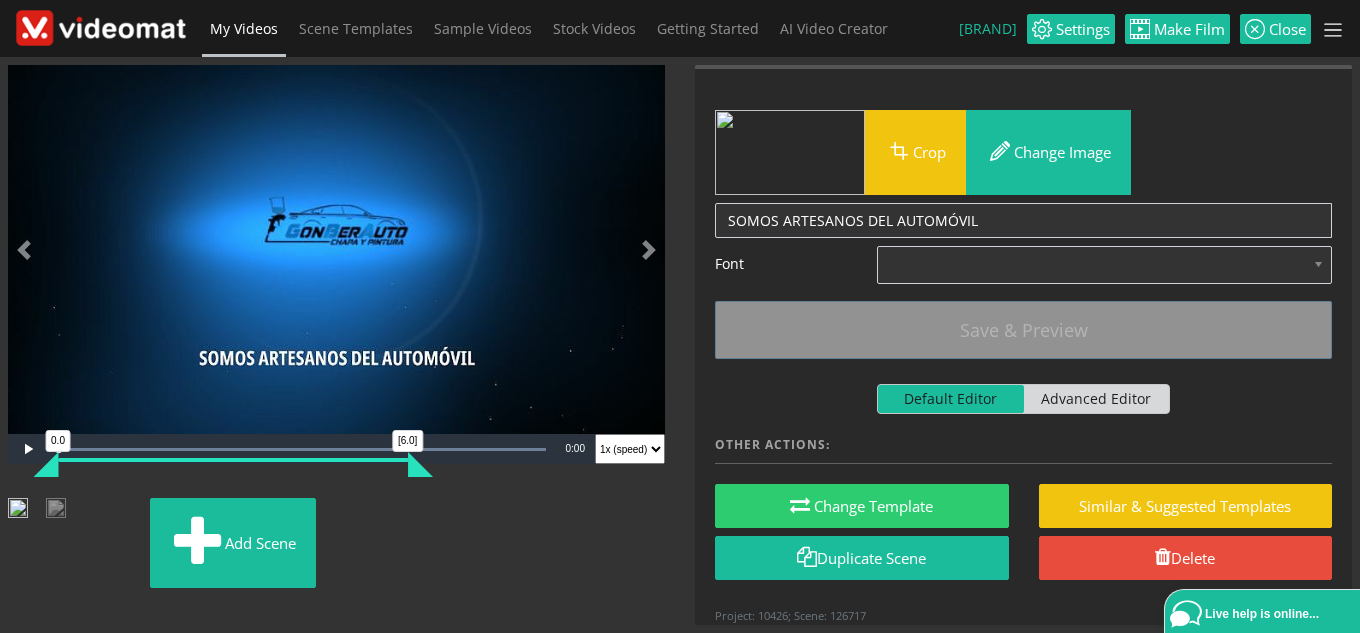 click at bounding box center (18, 510) 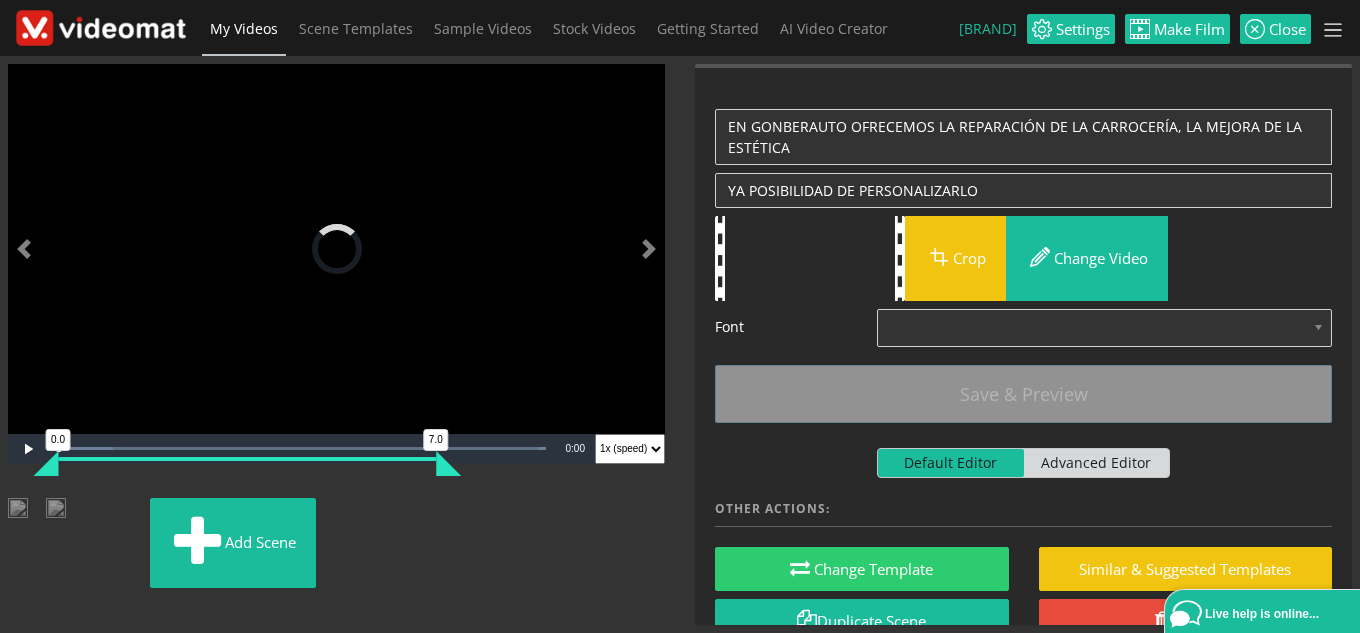 scroll, scrollTop: 200, scrollLeft: 0, axis: vertical 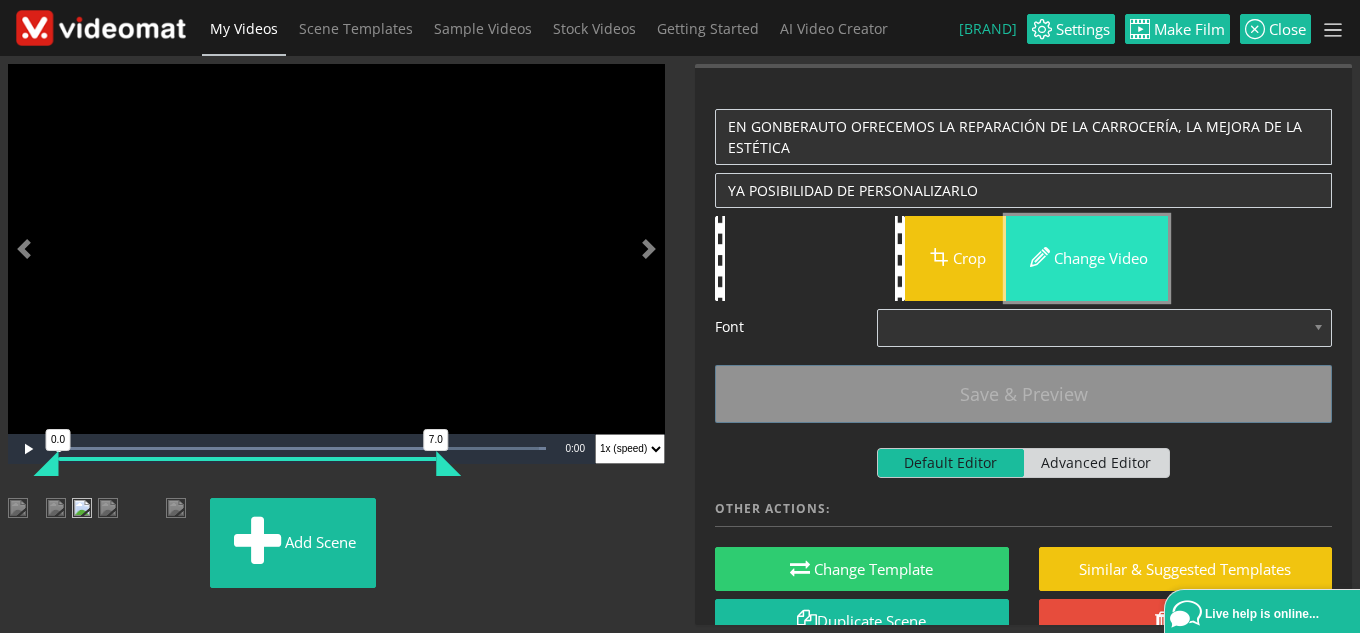 click on "Change video" at bounding box center (1087, 258) 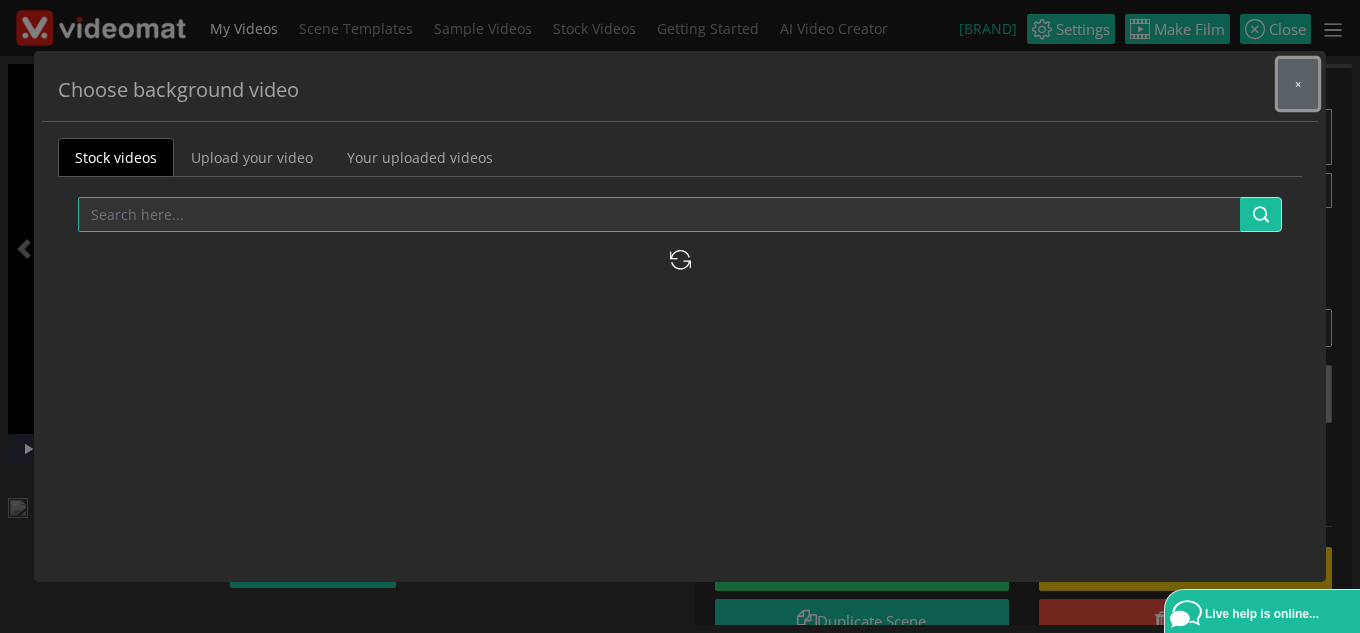 click on "×" at bounding box center (1298, 84) 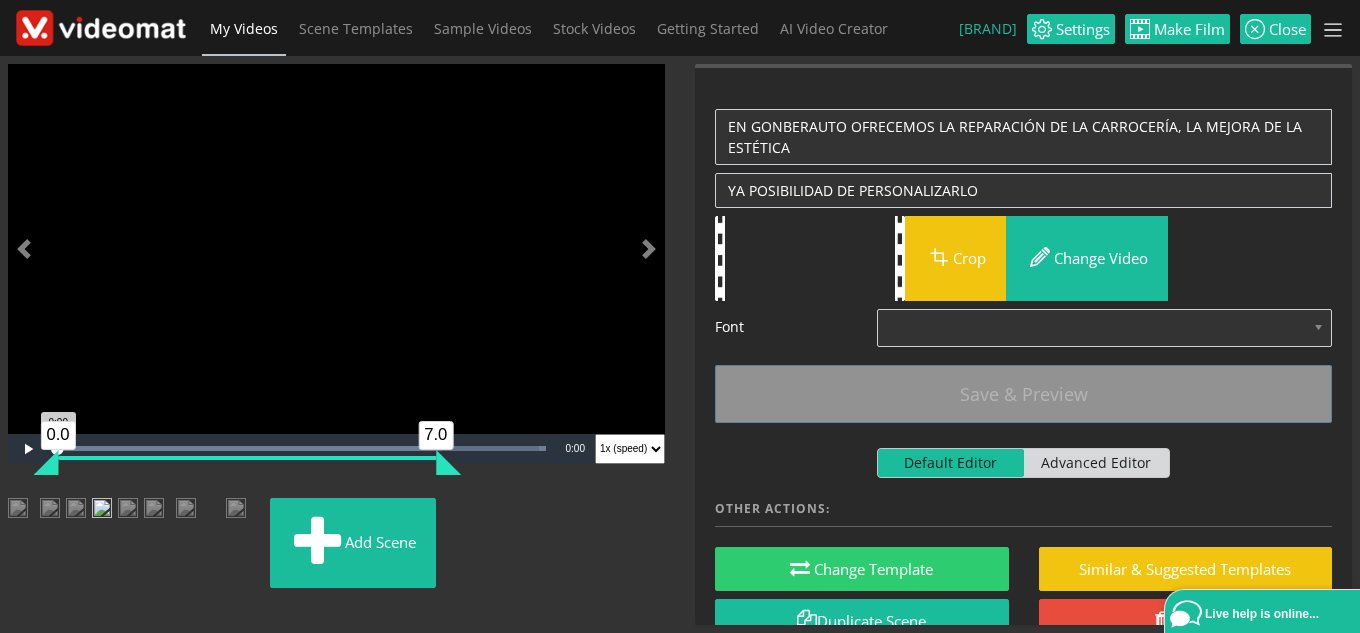scroll, scrollTop: 0, scrollLeft: 0, axis: both 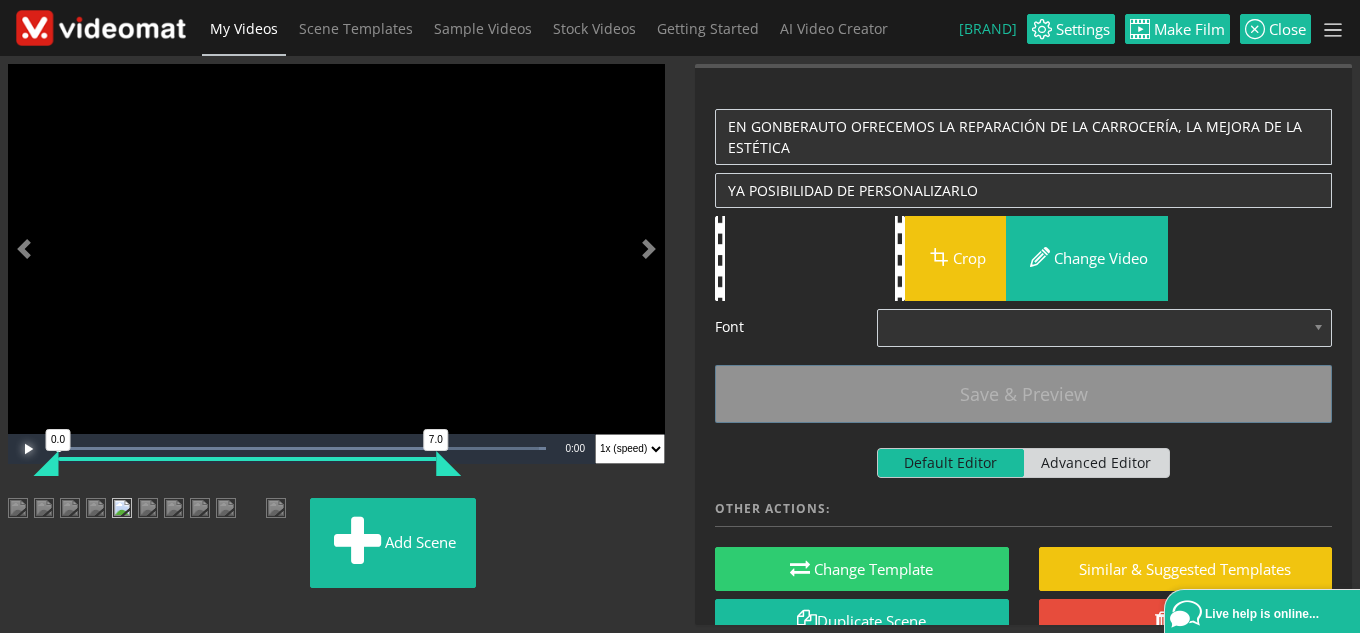click at bounding box center (28, 449) 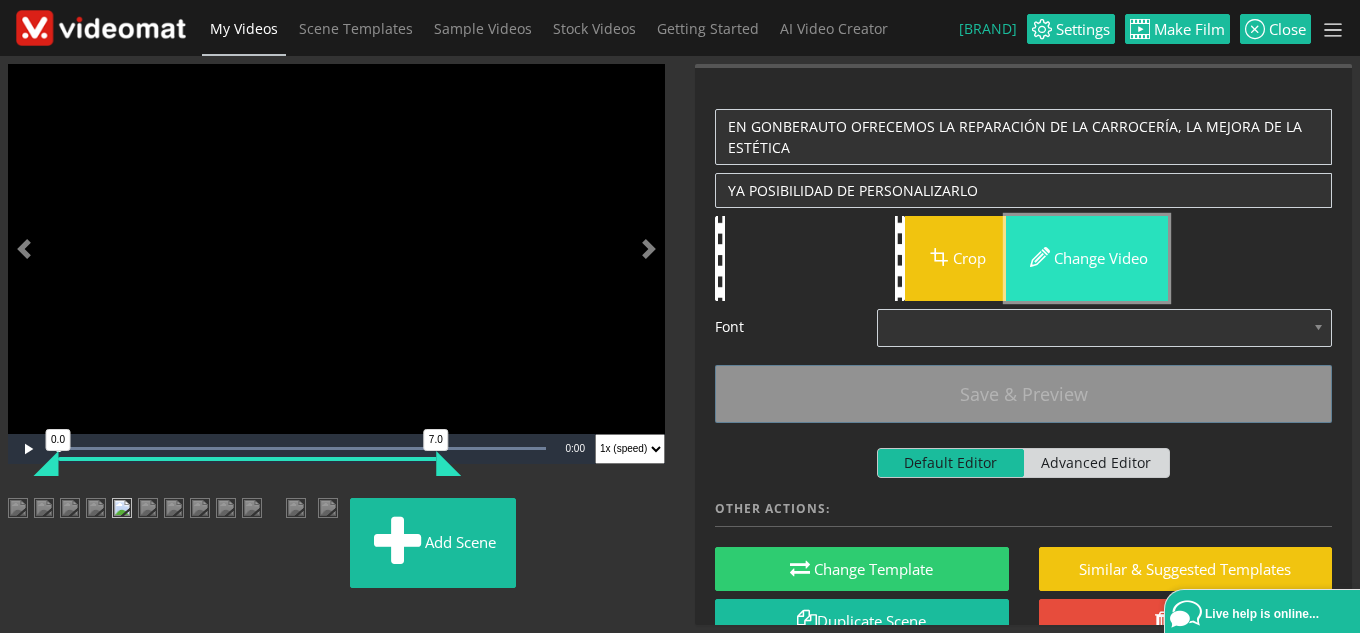 click on "Change video" at bounding box center (1087, 258) 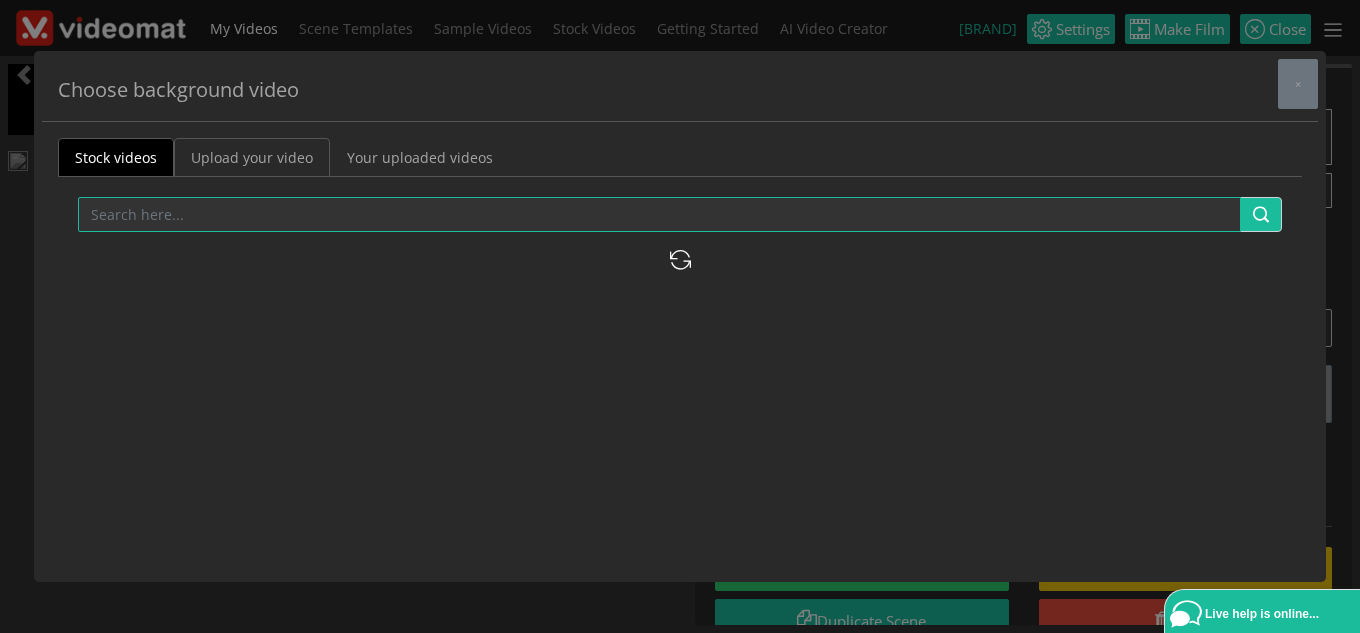 click on "Upload your video" at bounding box center (252, 157) 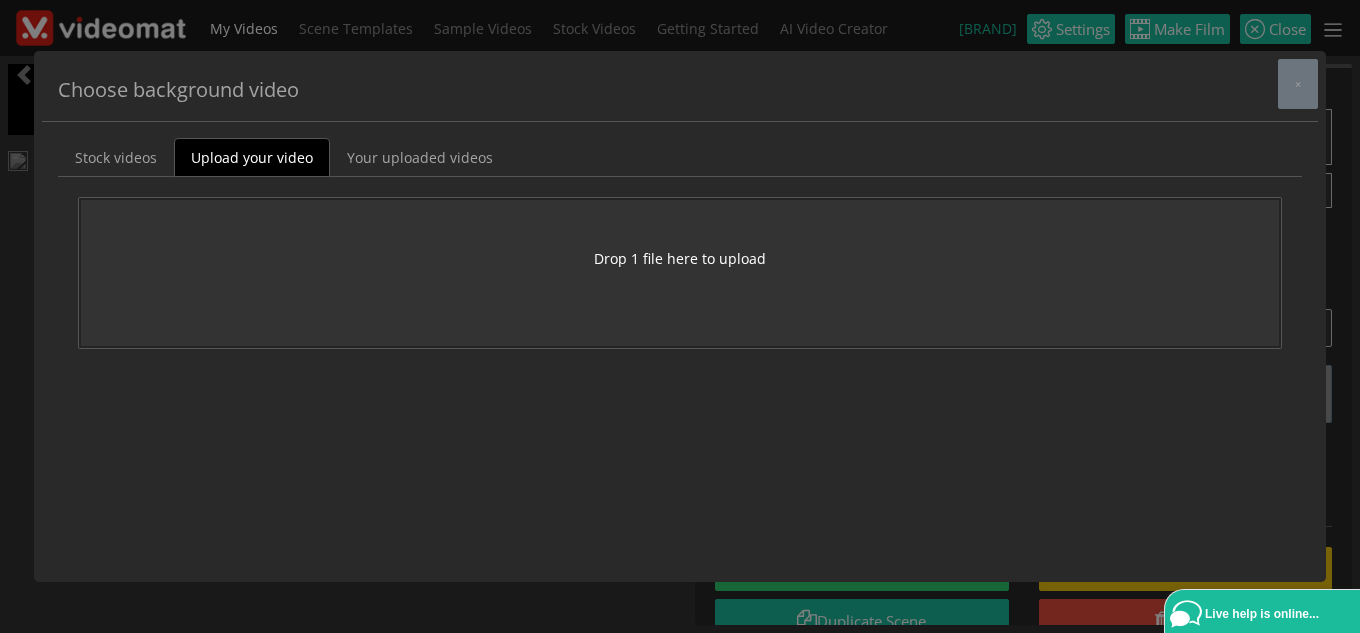 click on "Drop 1 file here to upload" at bounding box center [680, 258] 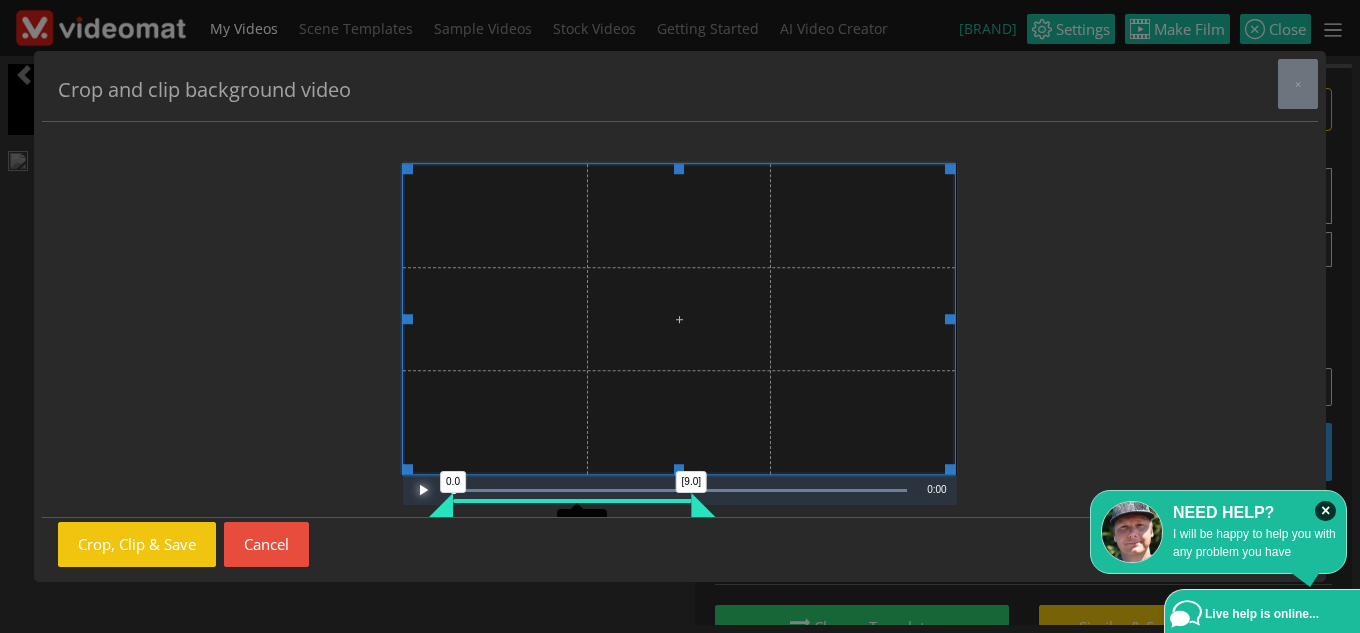 click at bounding box center (423, 490) 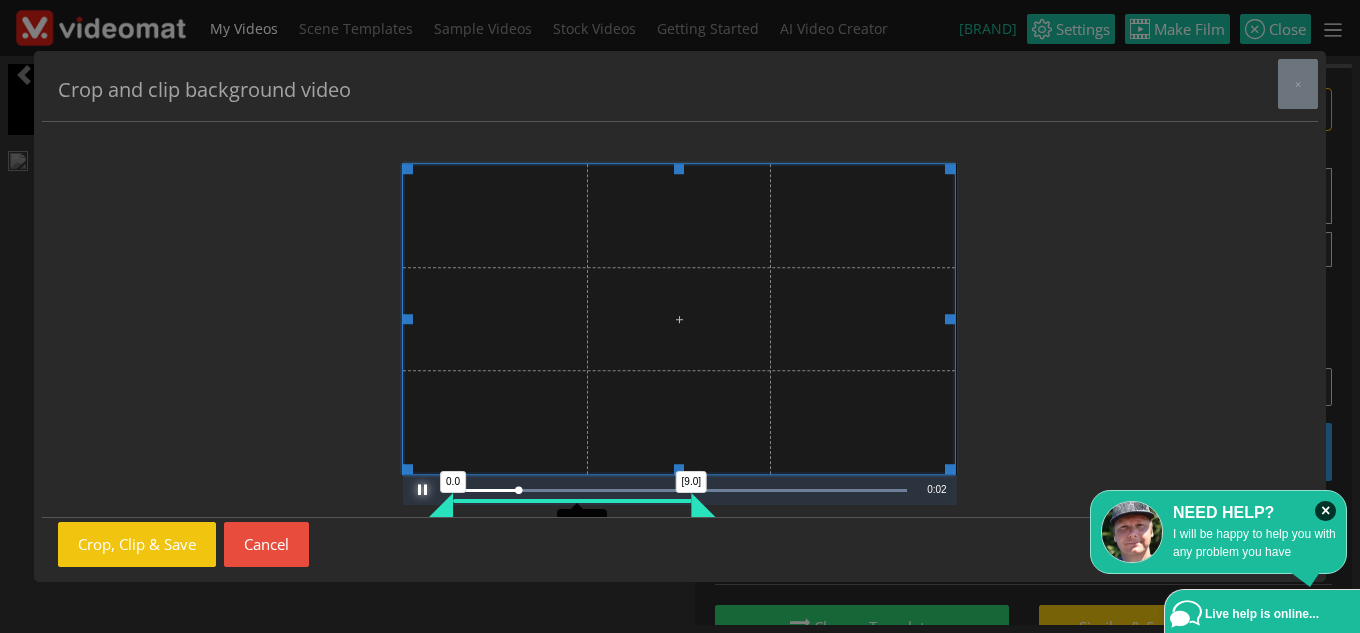 click at bounding box center (423, 490) 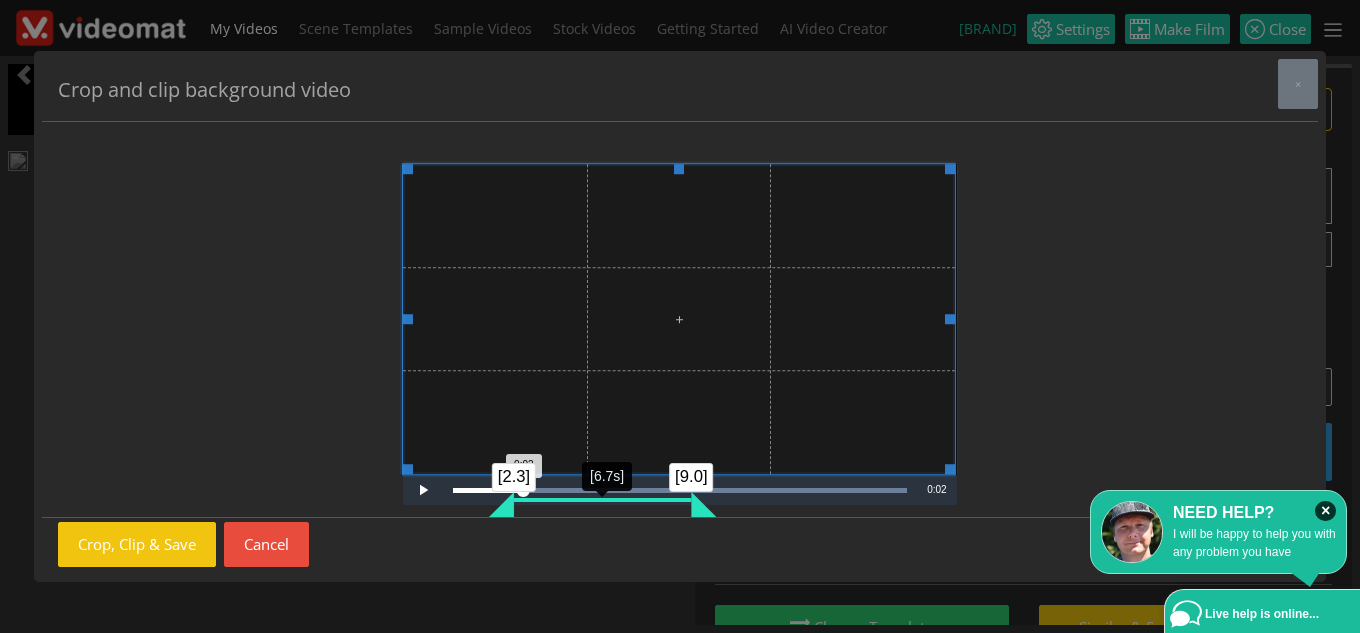drag, startPoint x: 445, startPoint y: 503, endPoint x: 597, endPoint y: 495, distance: 152.21039 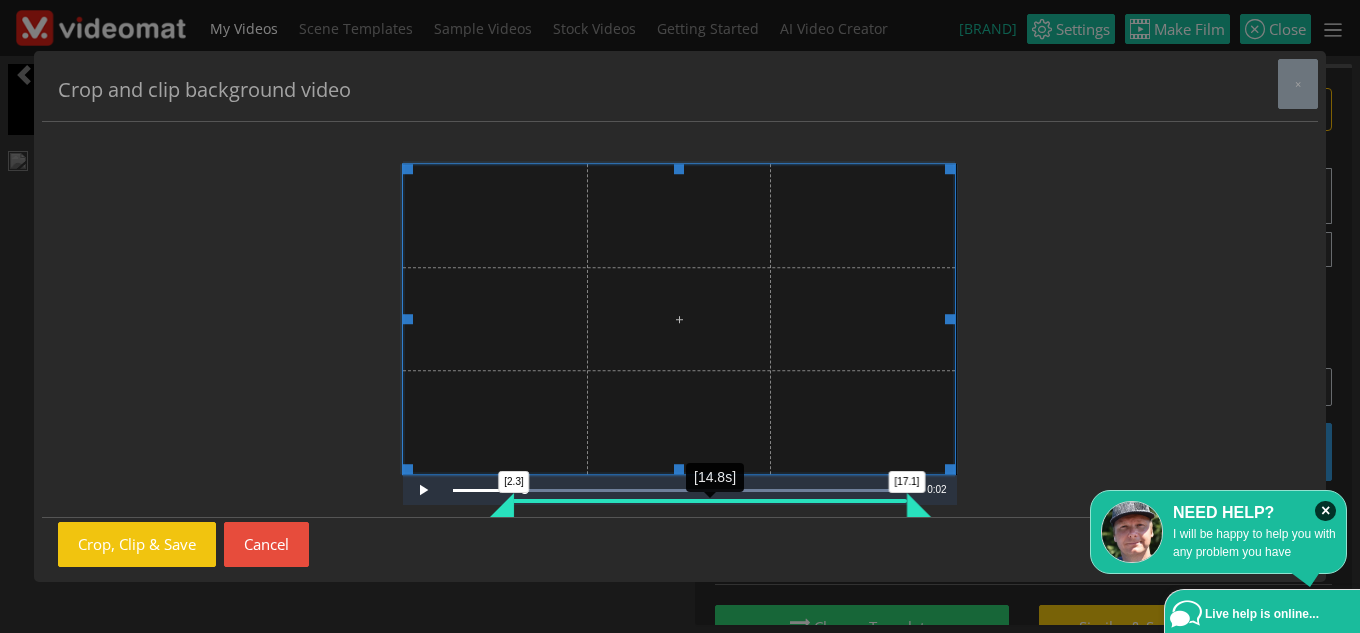 drag, startPoint x: 704, startPoint y: 506, endPoint x: 948, endPoint y: 490, distance: 244.52403 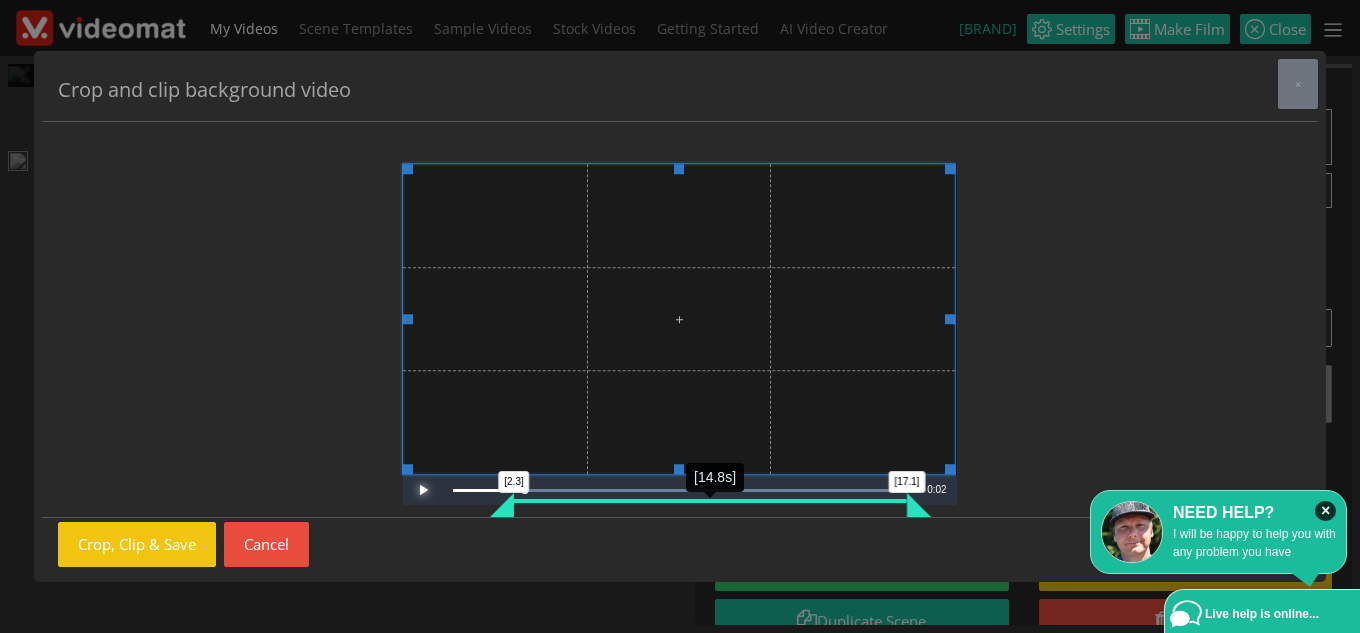 click at bounding box center [423, 490] 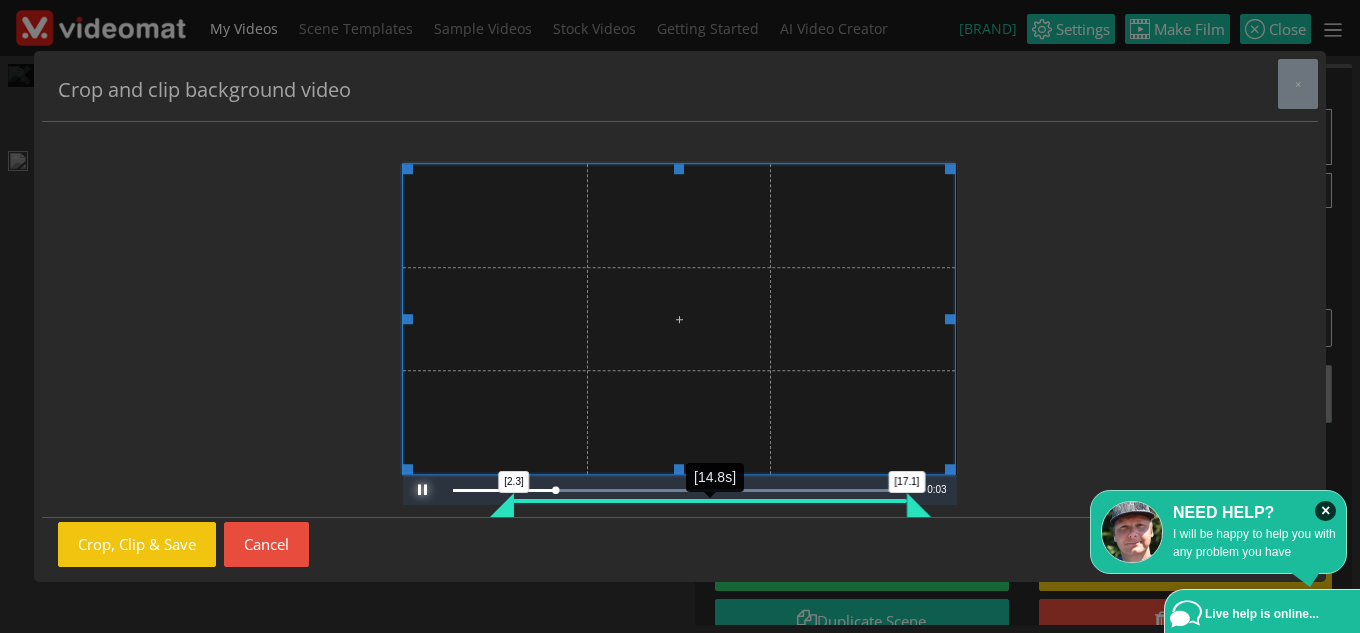 click at bounding box center [423, 490] 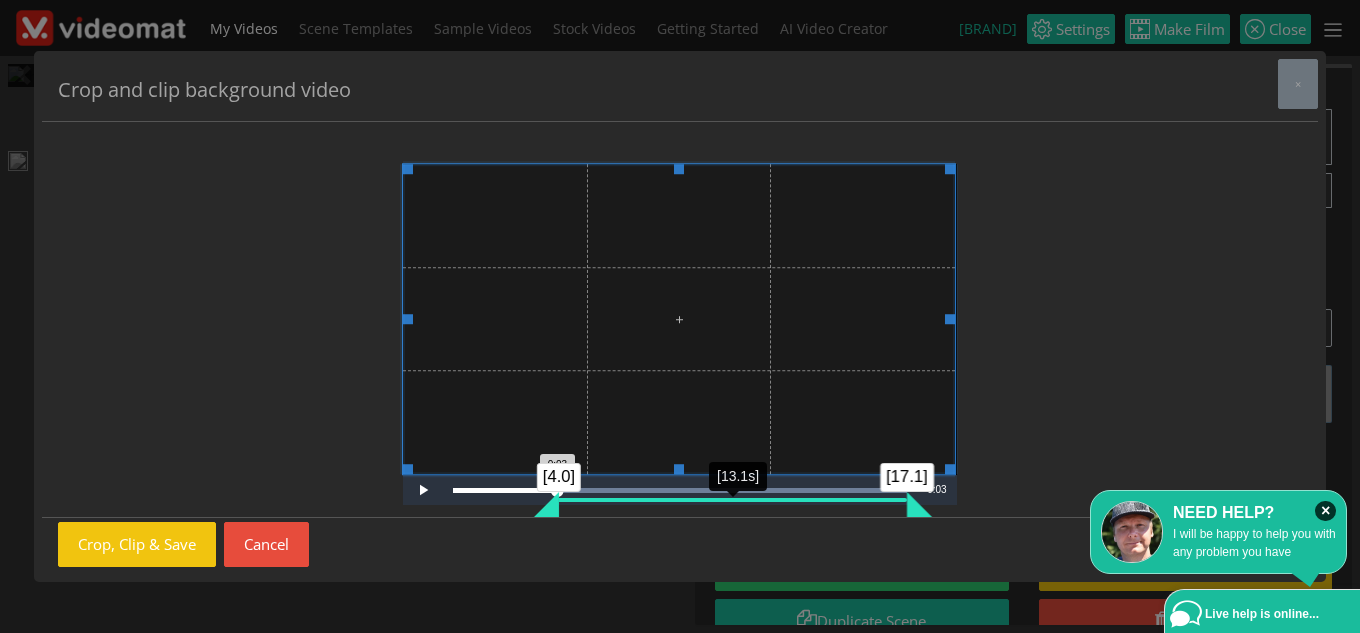 drag, startPoint x: 504, startPoint y: 505, endPoint x: 548, endPoint y: 510, distance: 44.28318 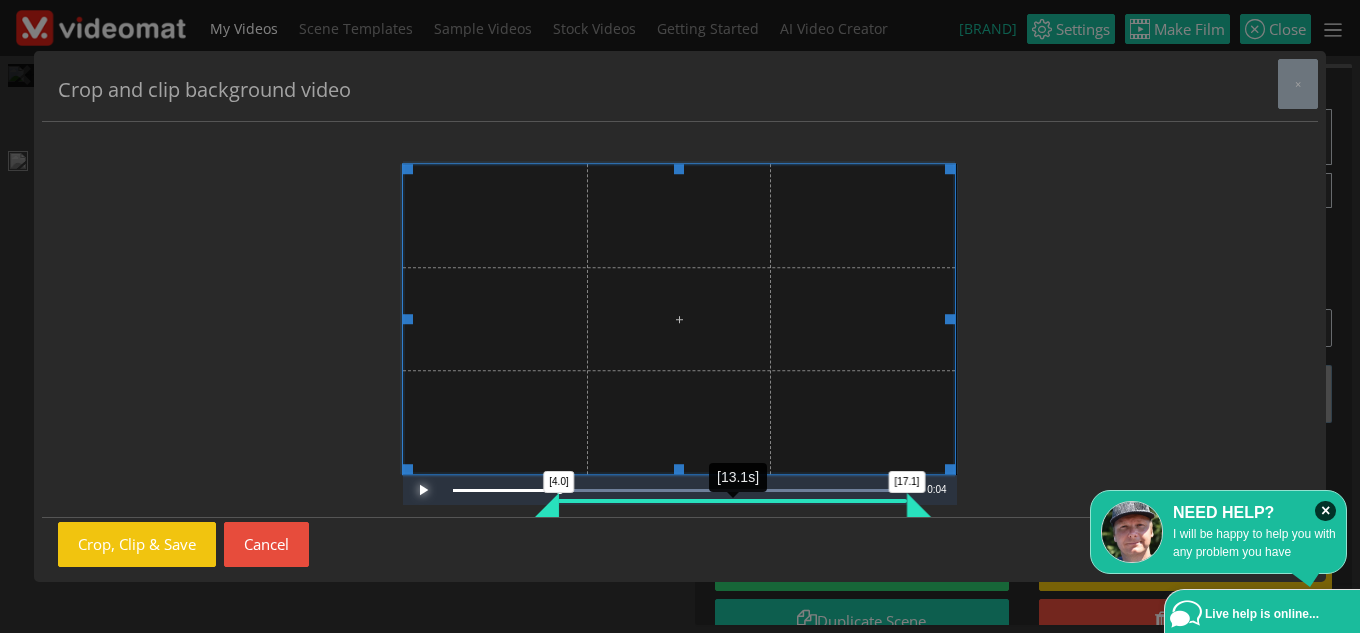 click at bounding box center (423, 490) 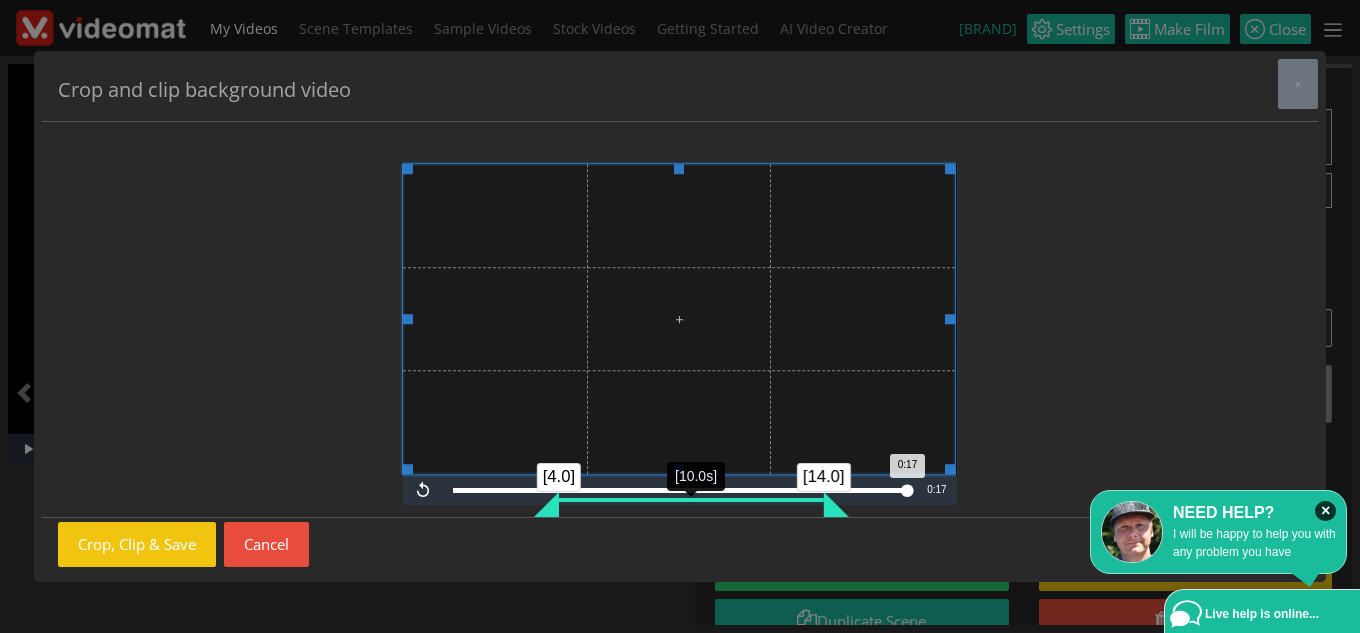 drag, startPoint x: 913, startPoint y: 507, endPoint x: 829, endPoint y: 502, distance: 84.14868 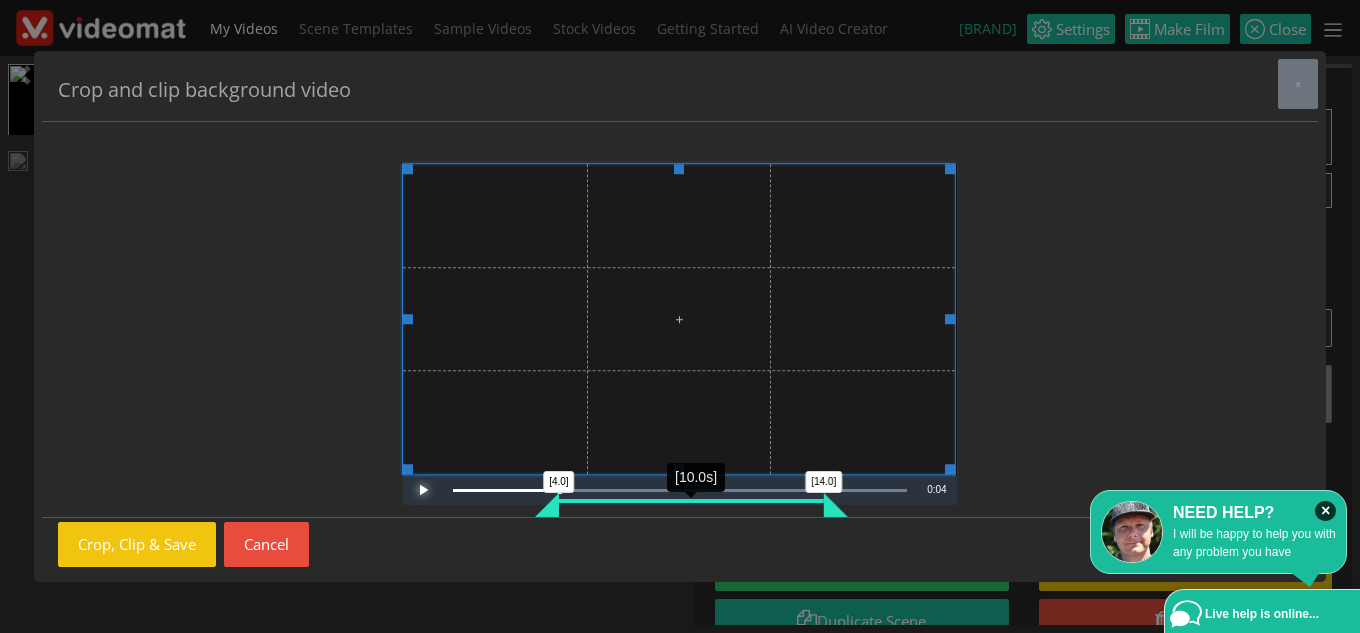 click at bounding box center [423, 490] 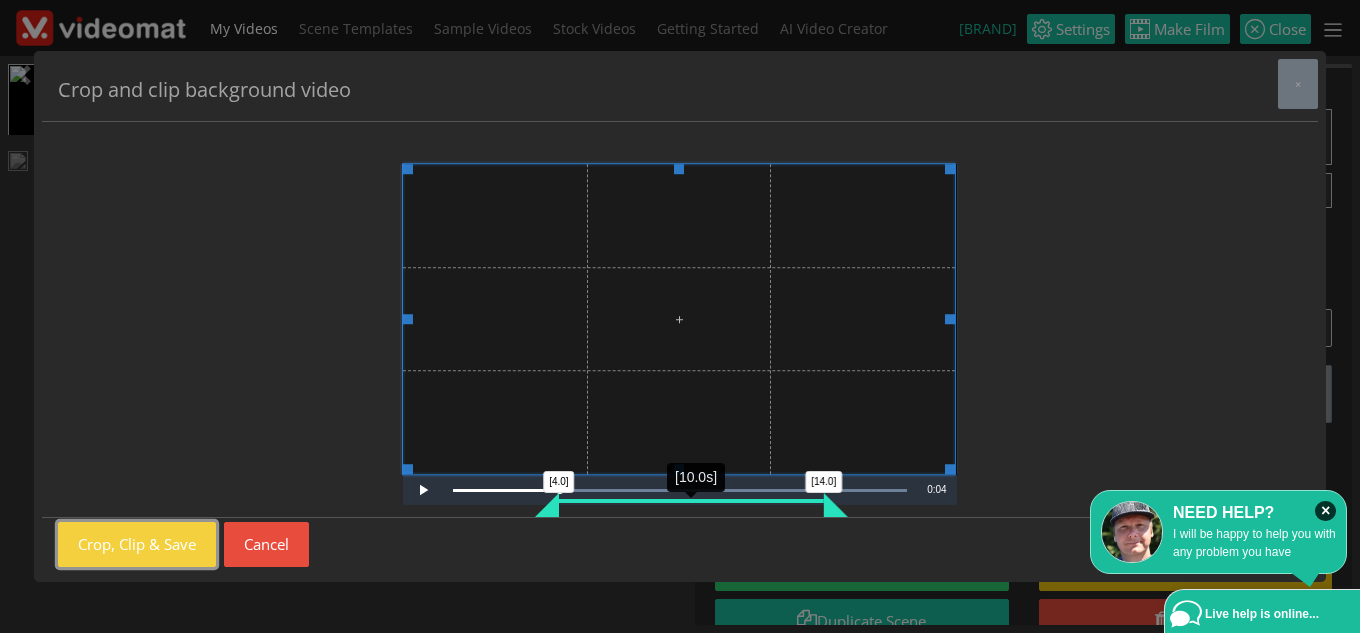 click on "Crop, Clip & Save" at bounding box center (137, 544) 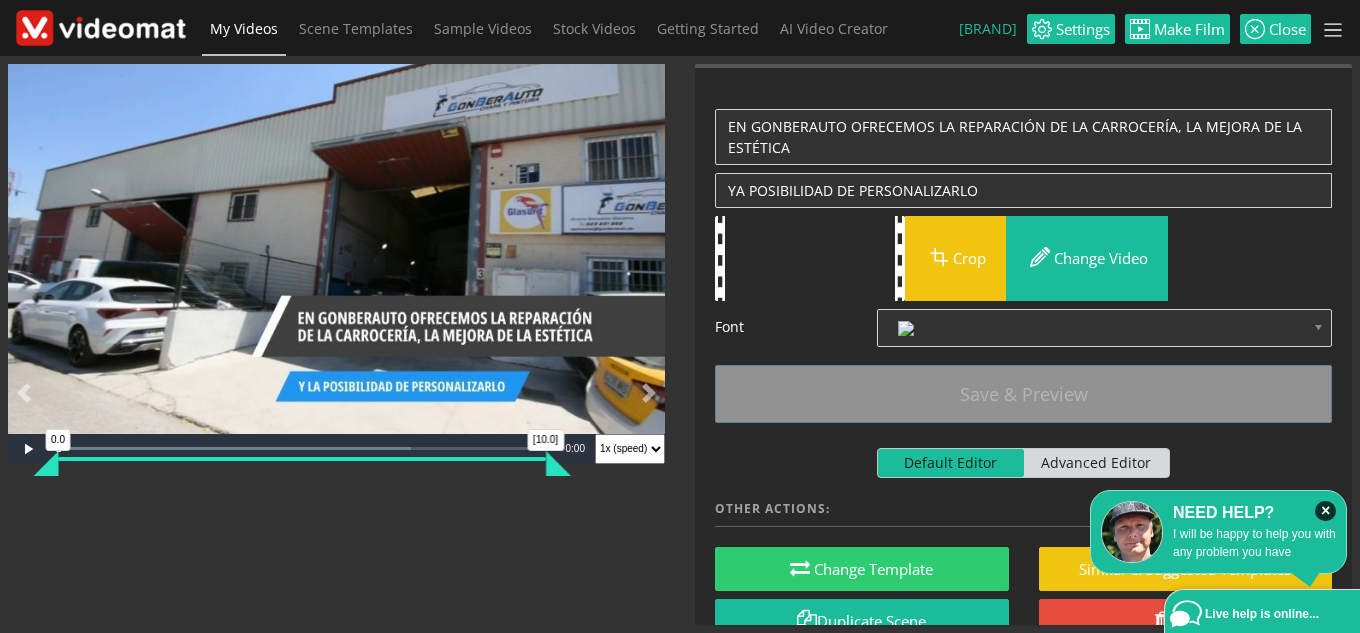 drag, startPoint x: 400, startPoint y: 460, endPoint x: 573, endPoint y: 449, distance: 173.34937 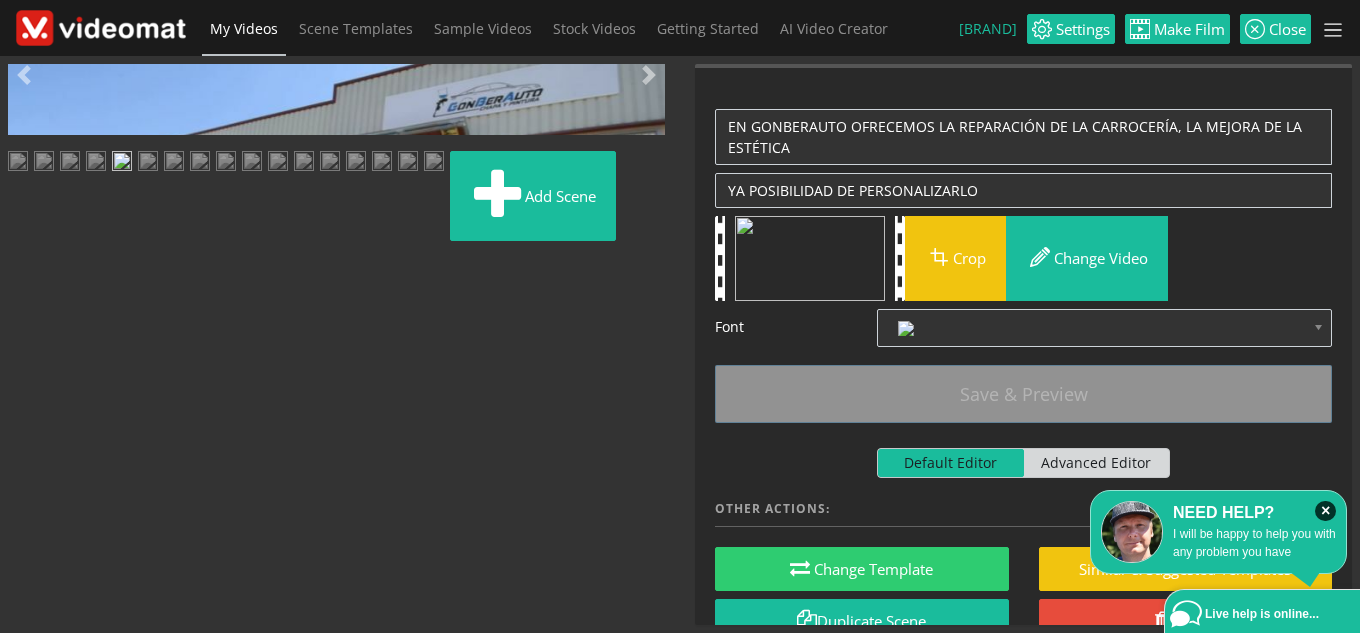click at bounding box center (28, 449) 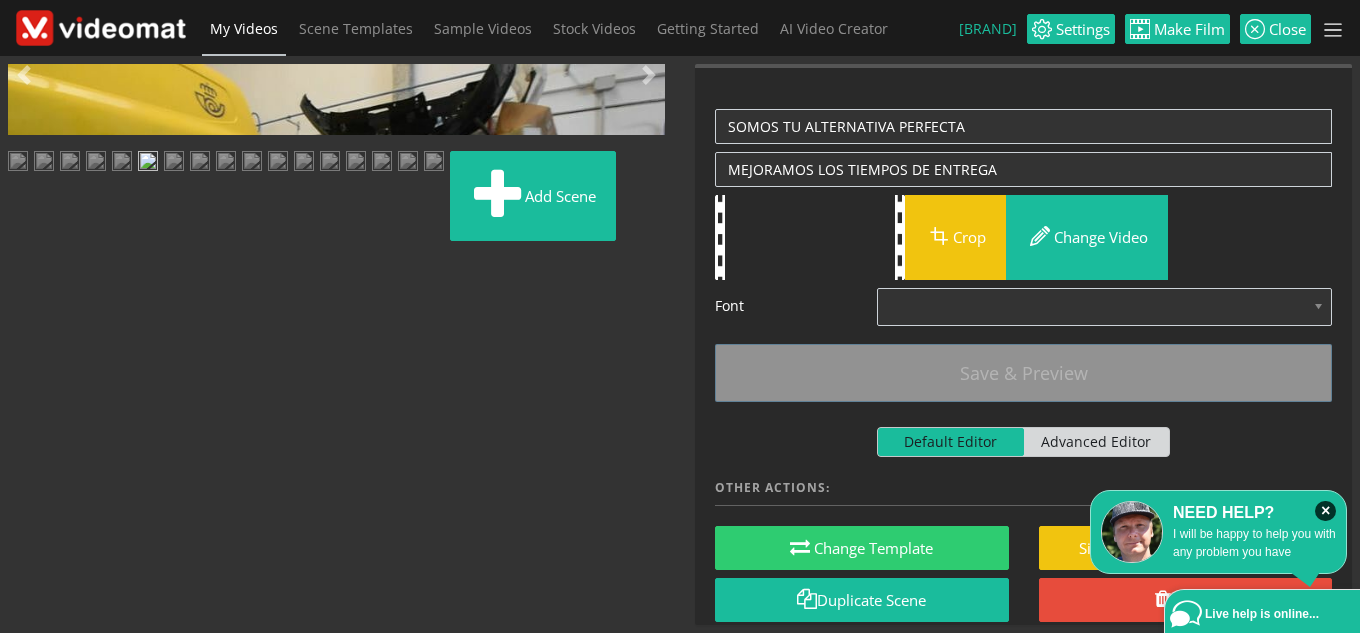 scroll, scrollTop: 0, scrollLeft: 0, axis: both 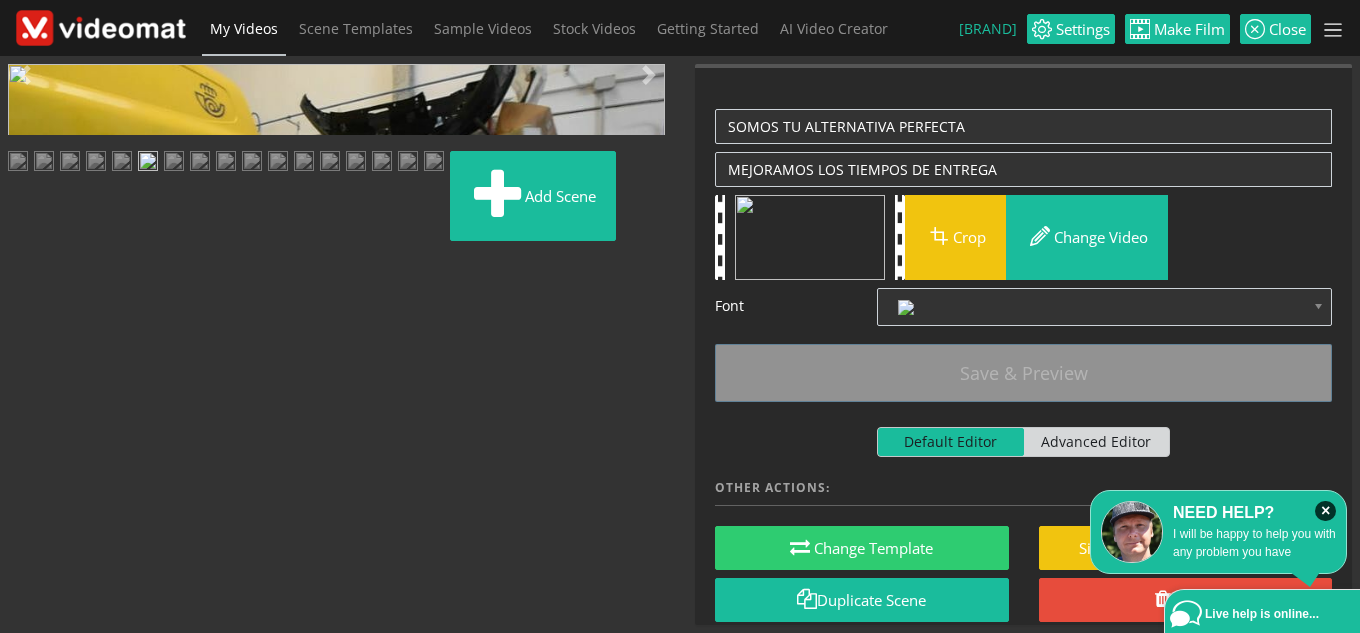 click at bounding box center (28, 449) 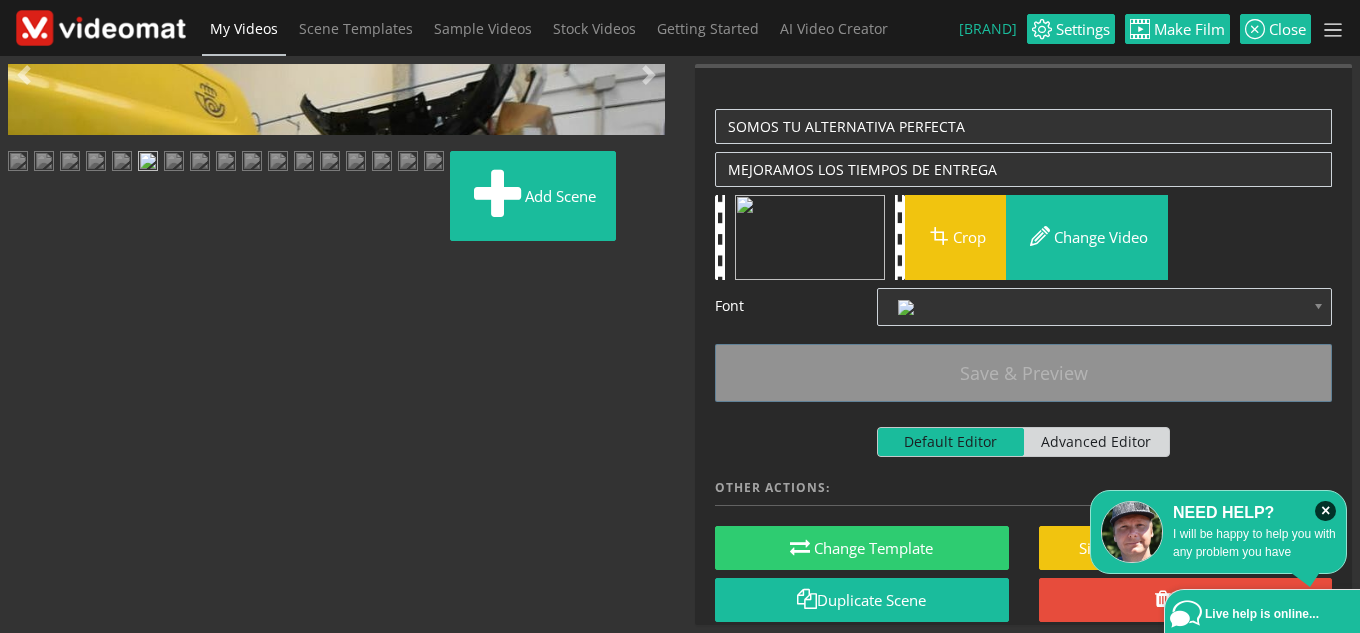 scroll, scrollTop: 200, scrollLeft: 0, axis: vertical 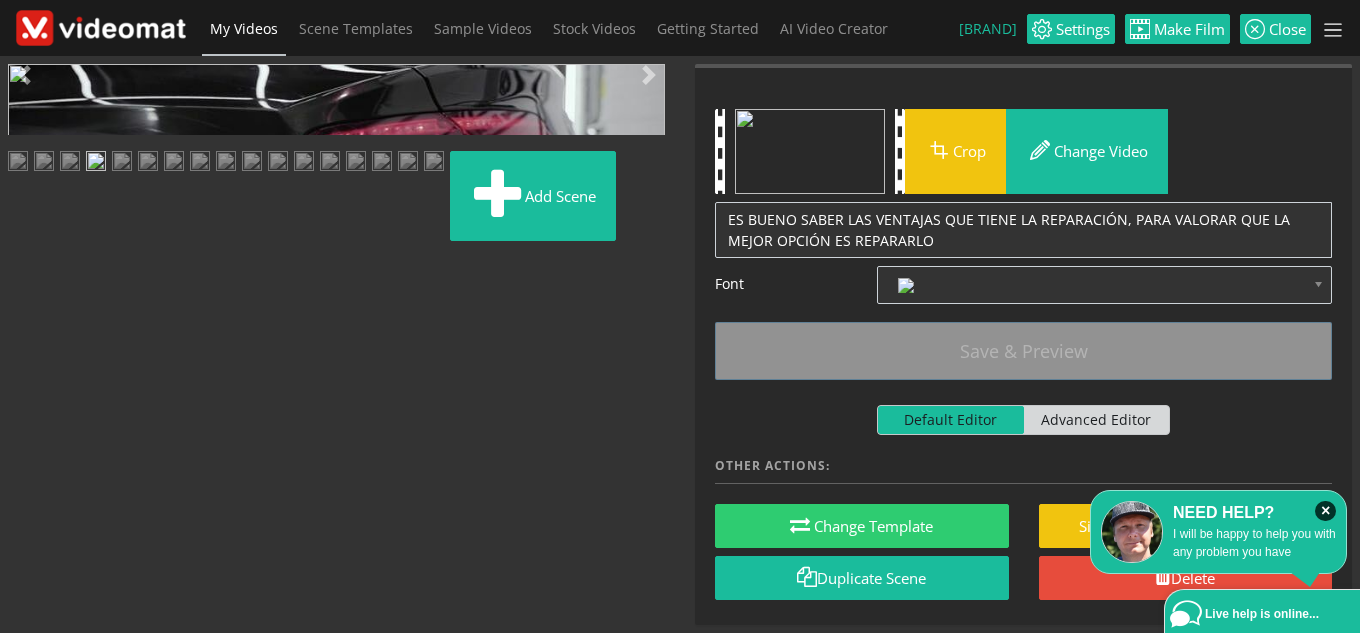 click at bounding box center [28, 449] 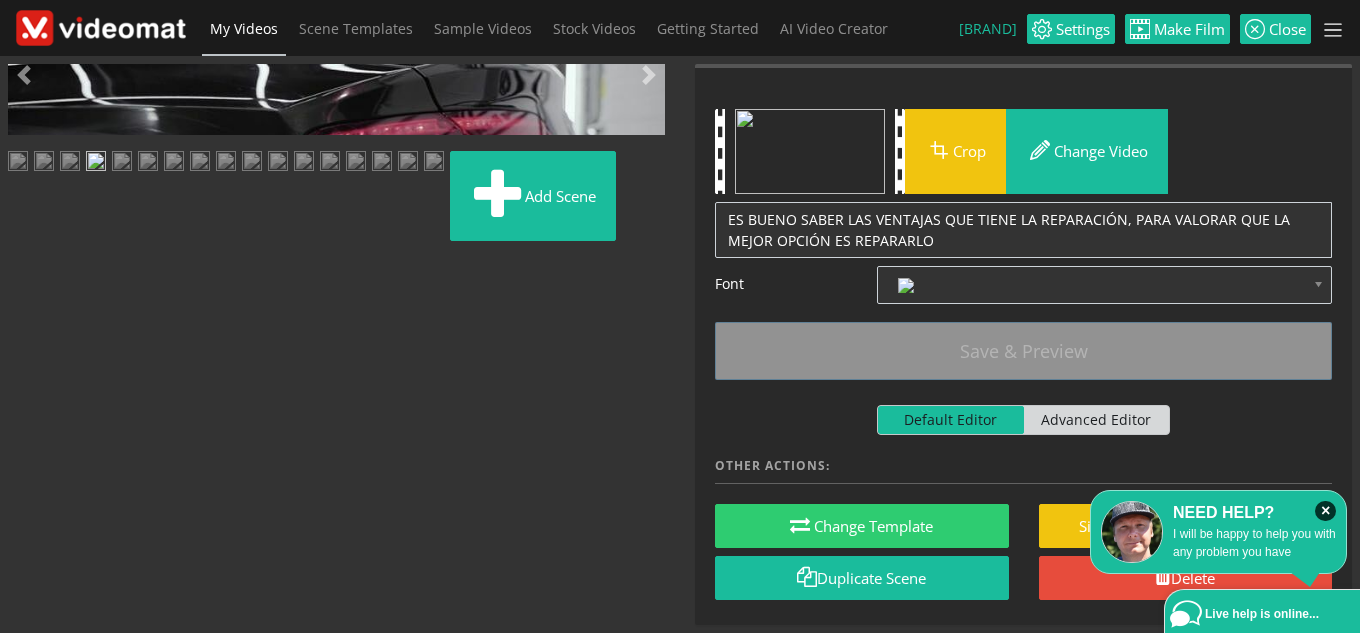 scroll, scrollTop: 300, scrollLeft: 0, axis: vertical 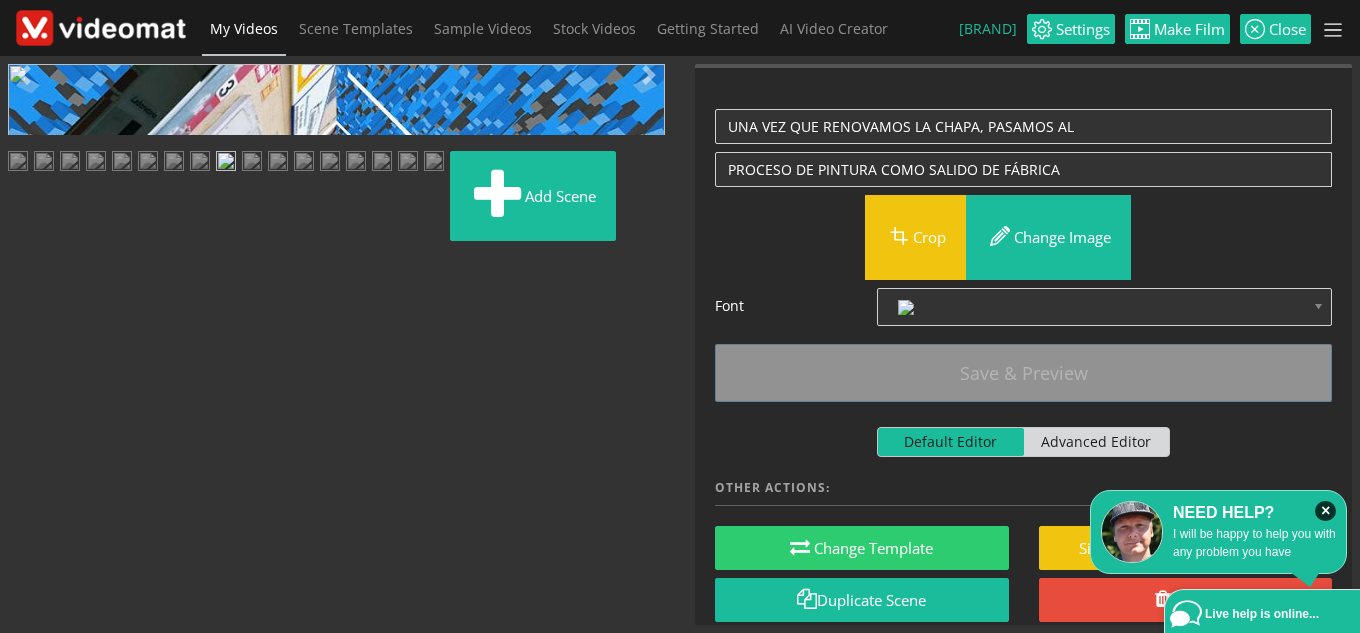 click at bounding box center (28, 449) 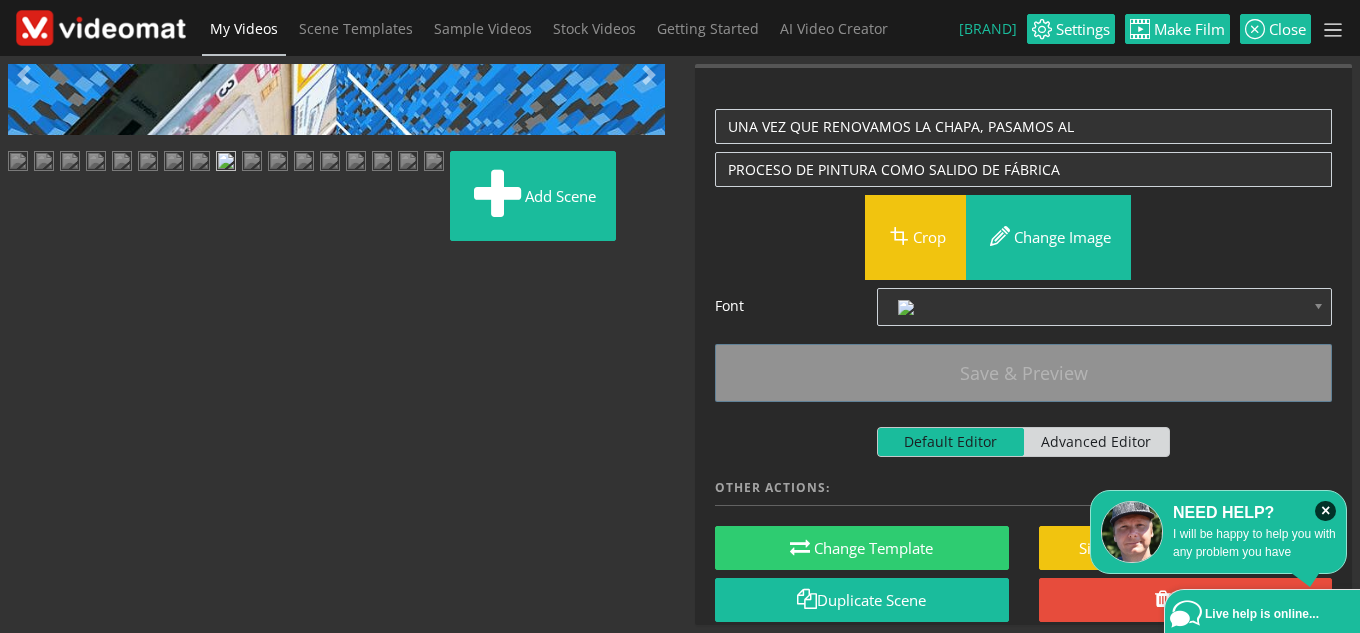 scroll, scrollTop: 456, scrollLeft: 0, axis: vertical 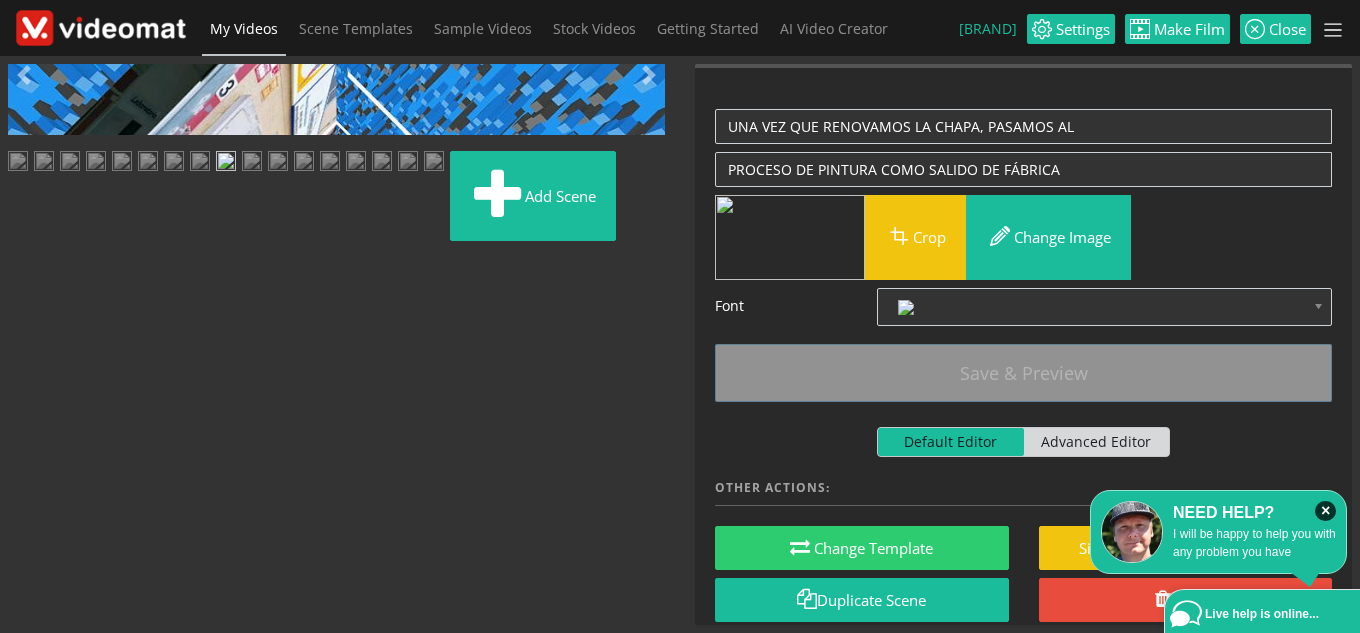 click at bounding box center (18, 163) 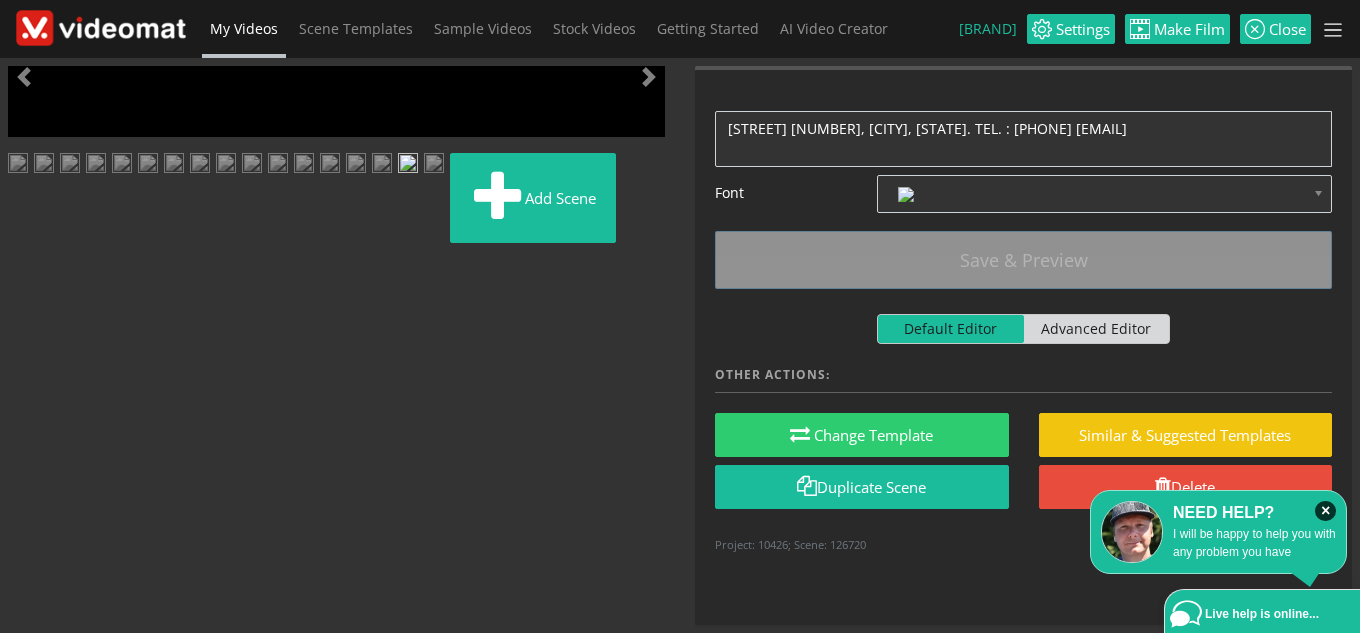 scroll, scrollTop: 0, scrollLeft: 0, axis: both 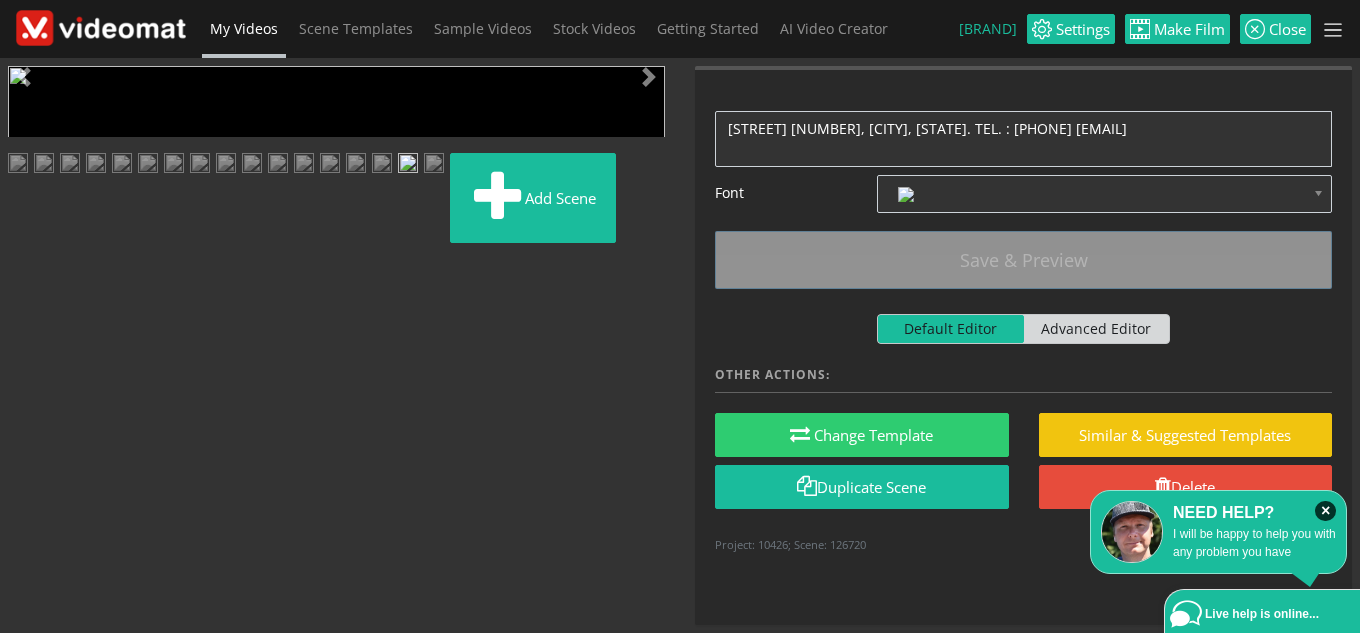 click at bounding box center [28, 451] 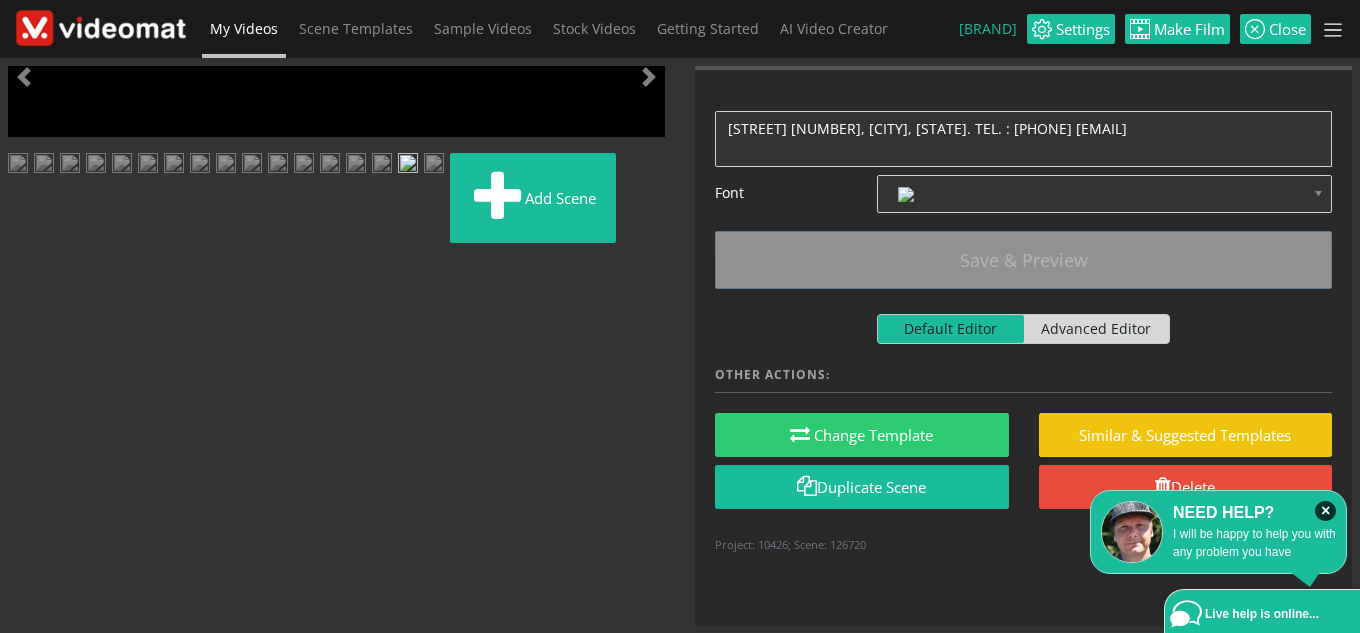 scroll, scrollTop: 356, scrollLeft: 0, axis: vertical 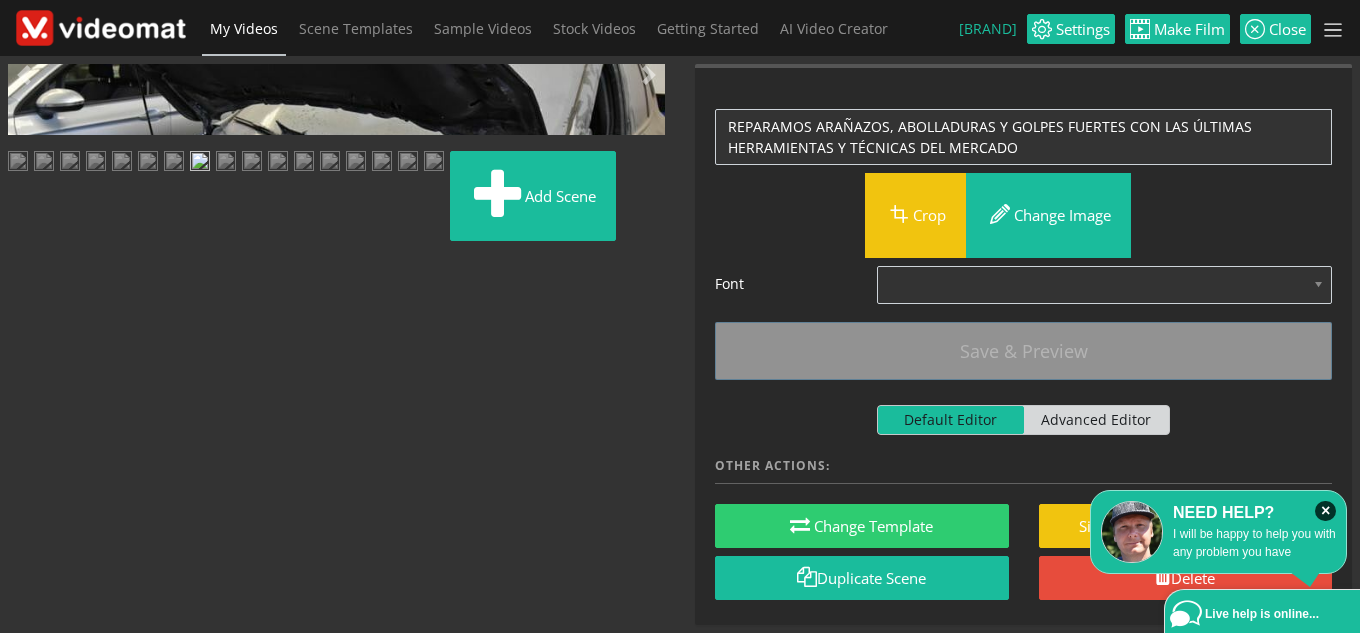 click at bounding box center (28, 449) 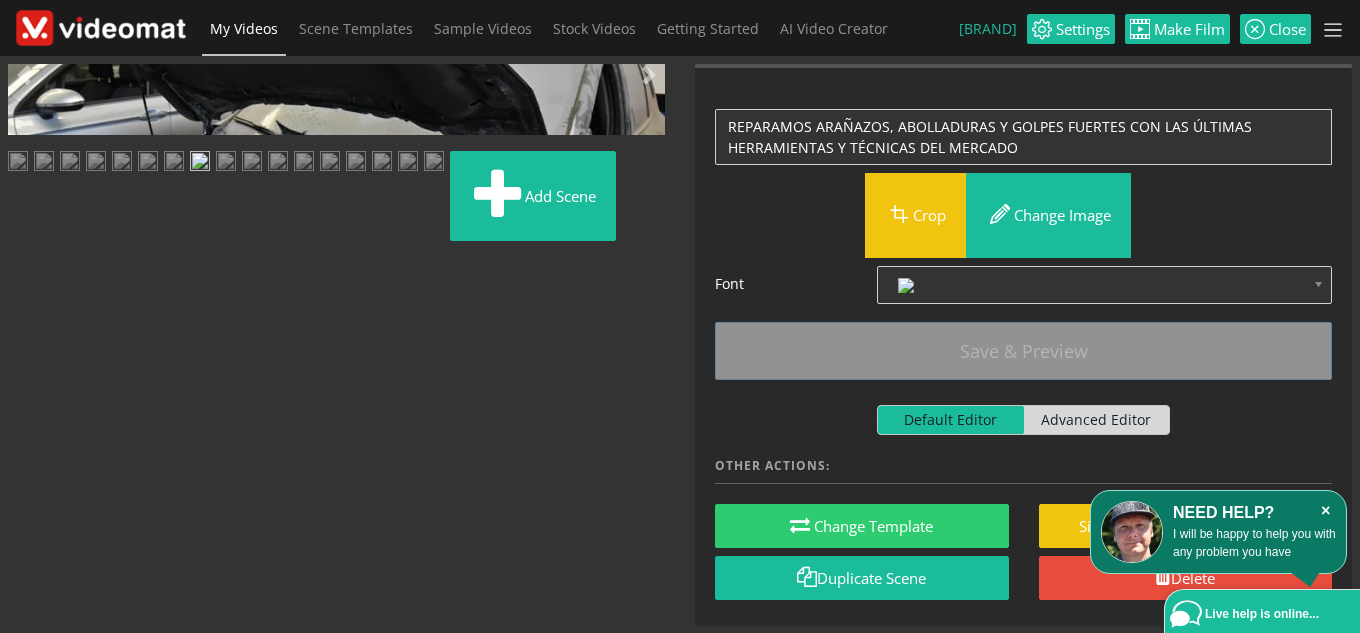 click on "×" at bounding box center [1325, 511] 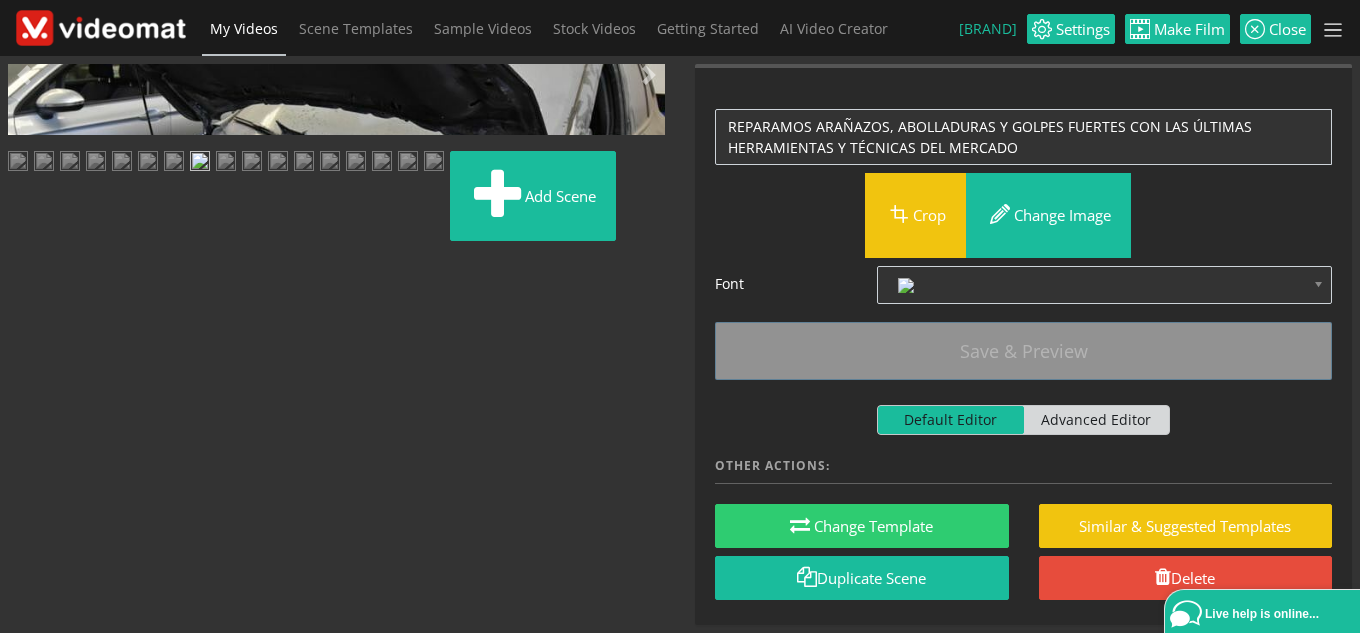 scroll, scrollTop: 0, scrollLeft: 0, axis: both 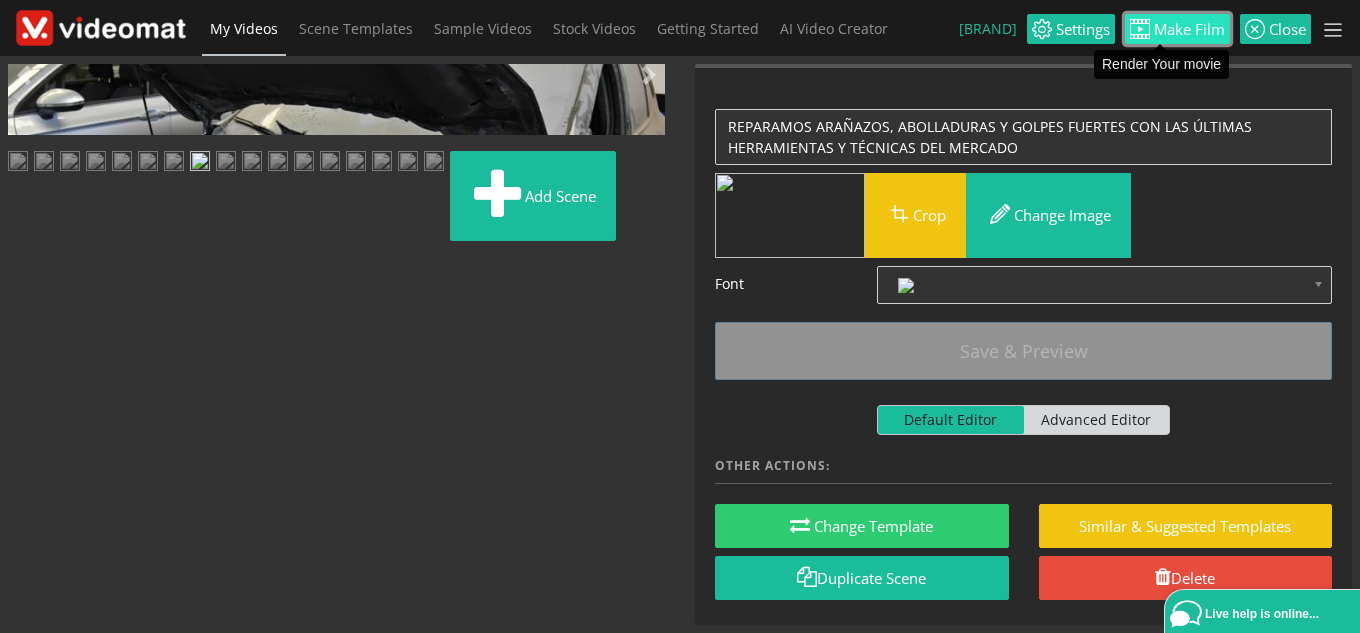 click on "Make Film" at bounding box center [1177, 29] 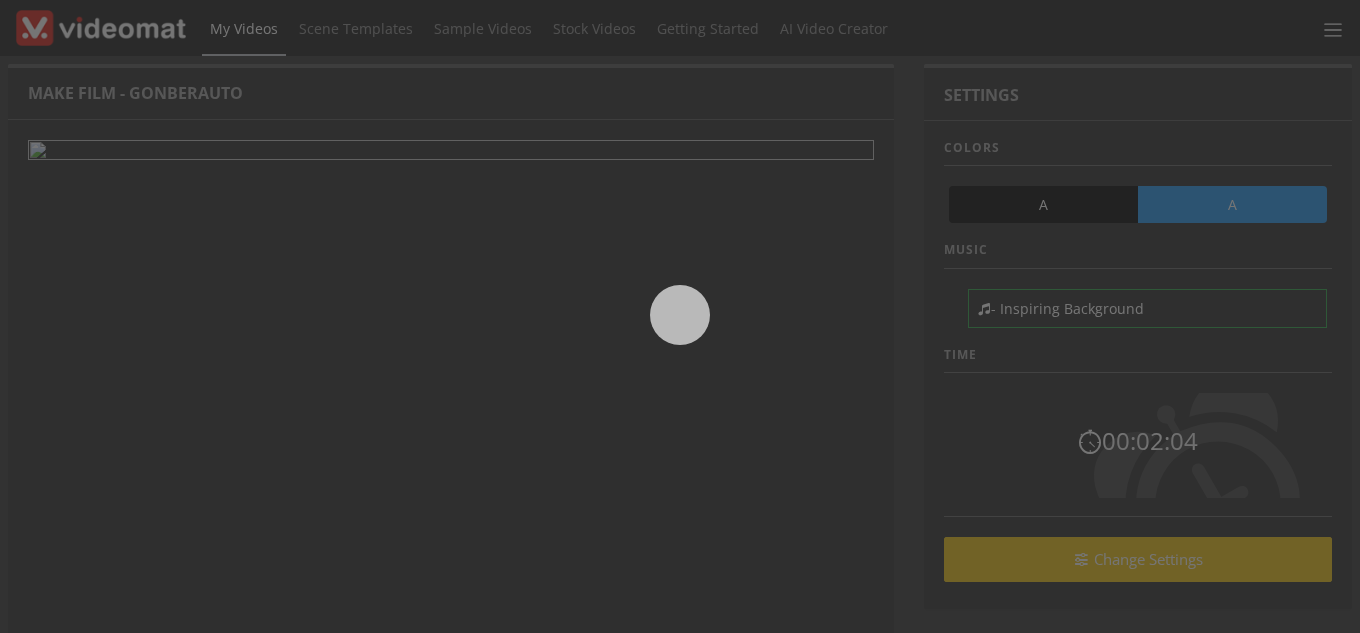 scroll, scrollTop: 0, scrollLeft: 0, axis: both 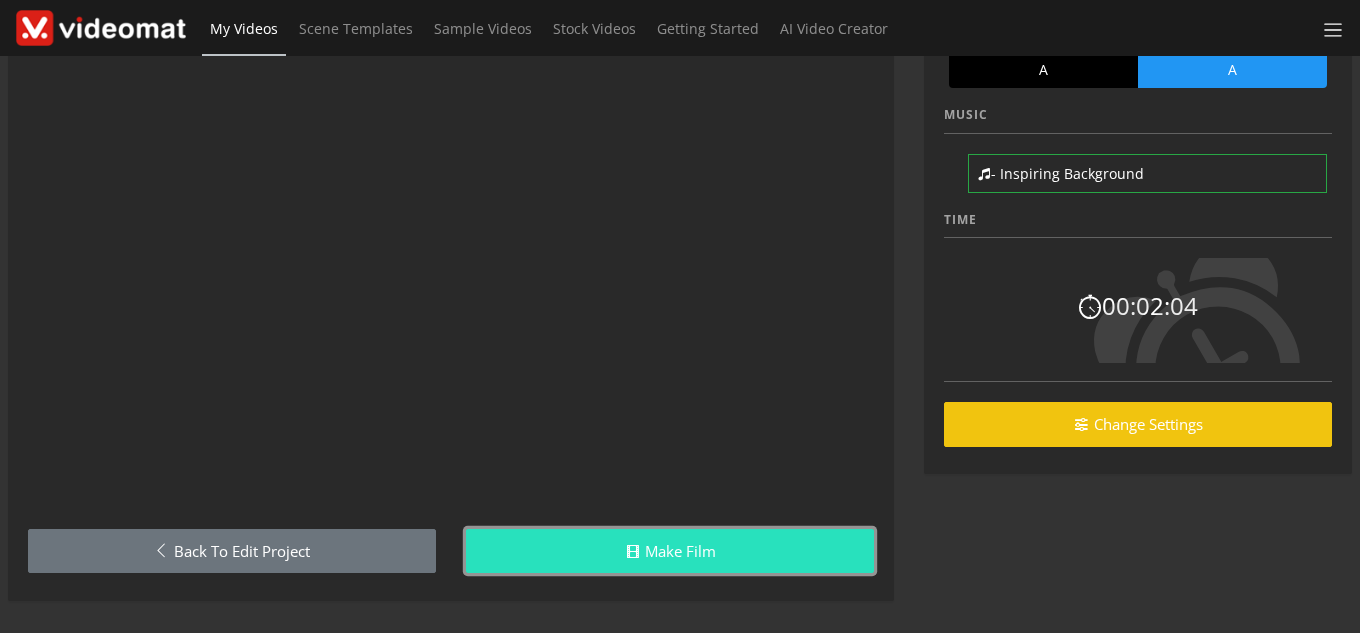 click on "Make Film" at bounding box center [670, 551] 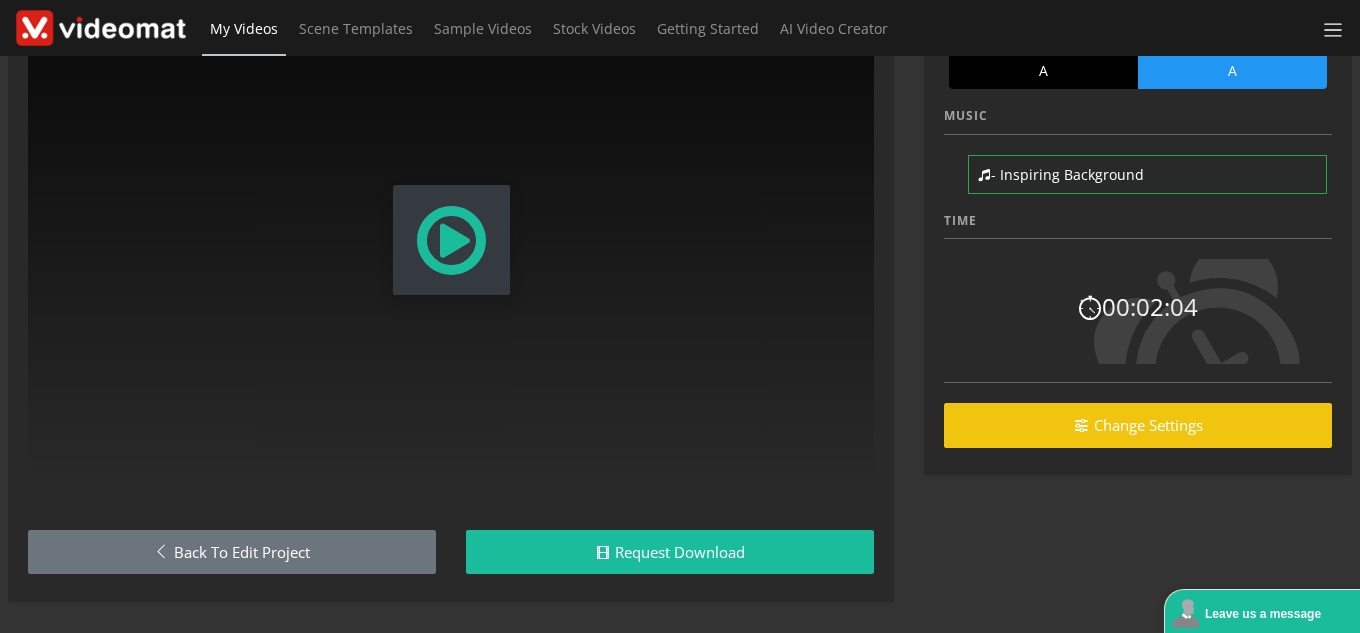 scroll, scrollTop: 135, scrollLeft: 0, axis: vertical 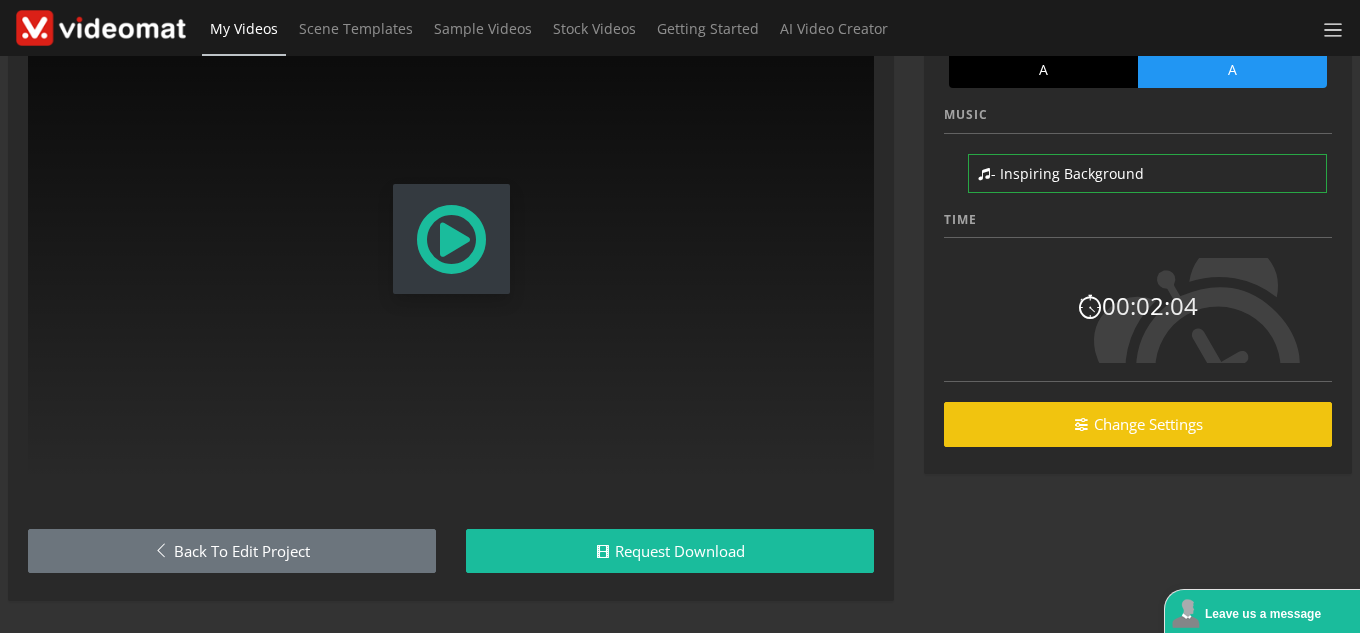 click at bounding box center (451, 239) 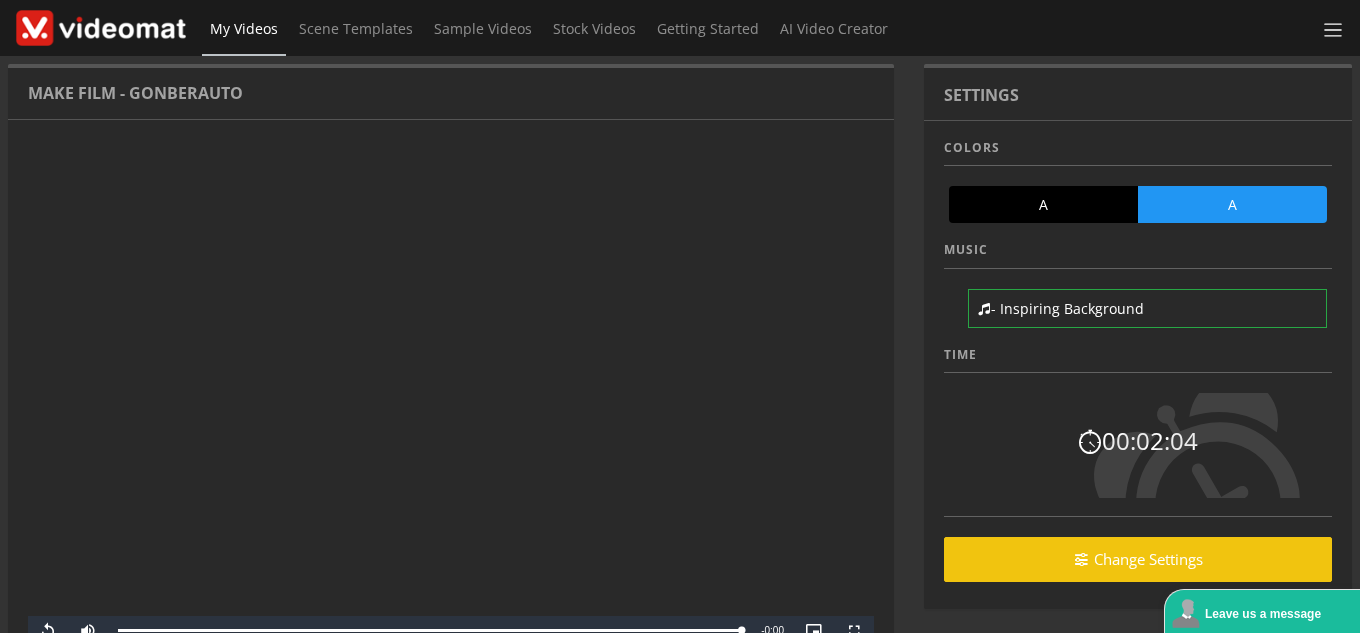 scroll, scrollTop: 100, scrollLeft: 0, axis: vertical 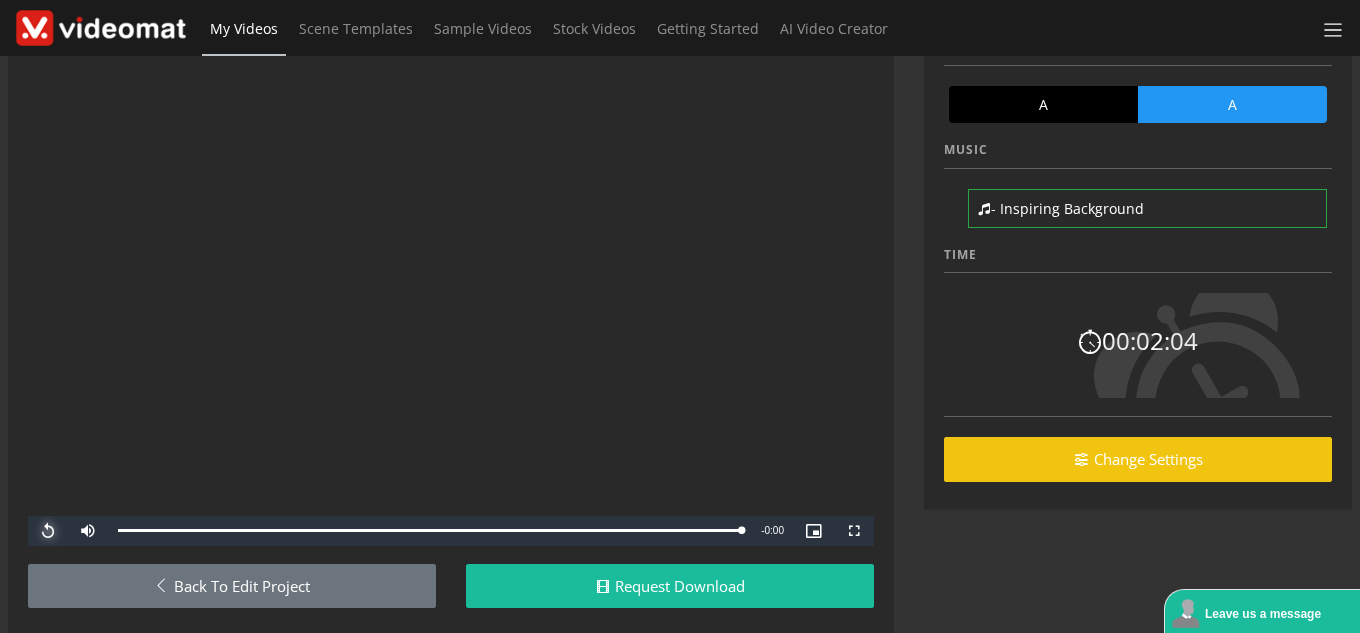 click at bounding box center (48, 531) 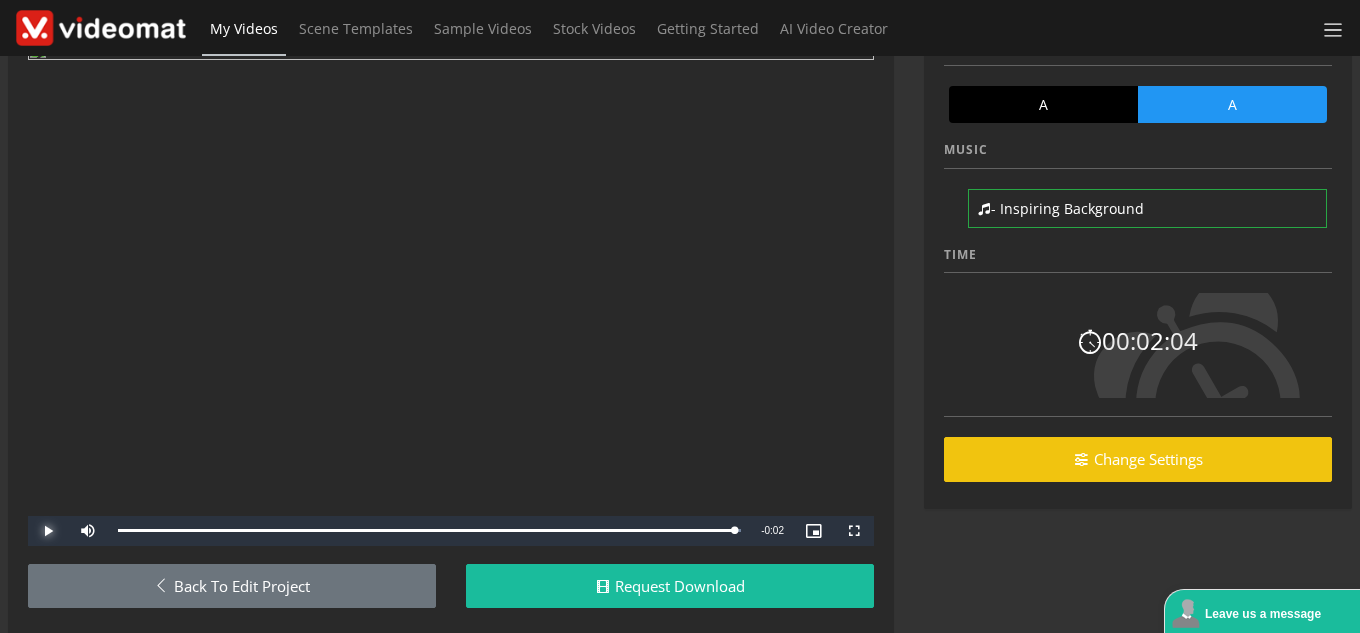 click at bounding box center [48, 531] 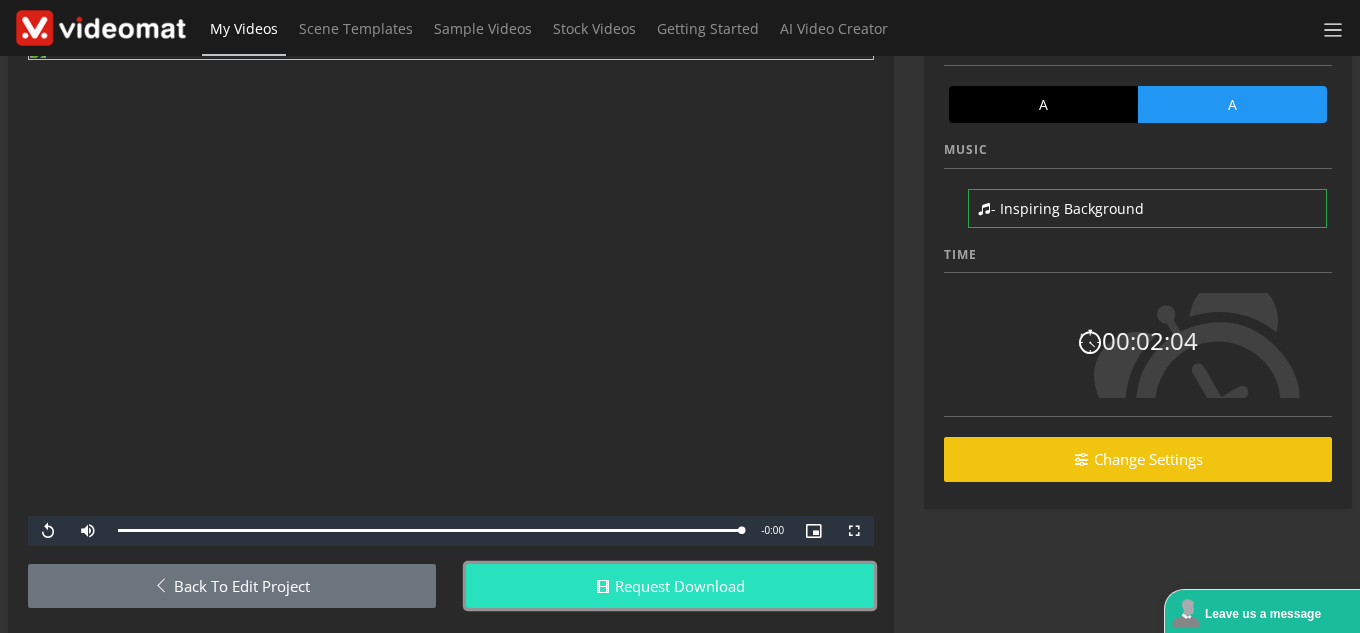 click on "Request Download" at bounding box center [670, 586] 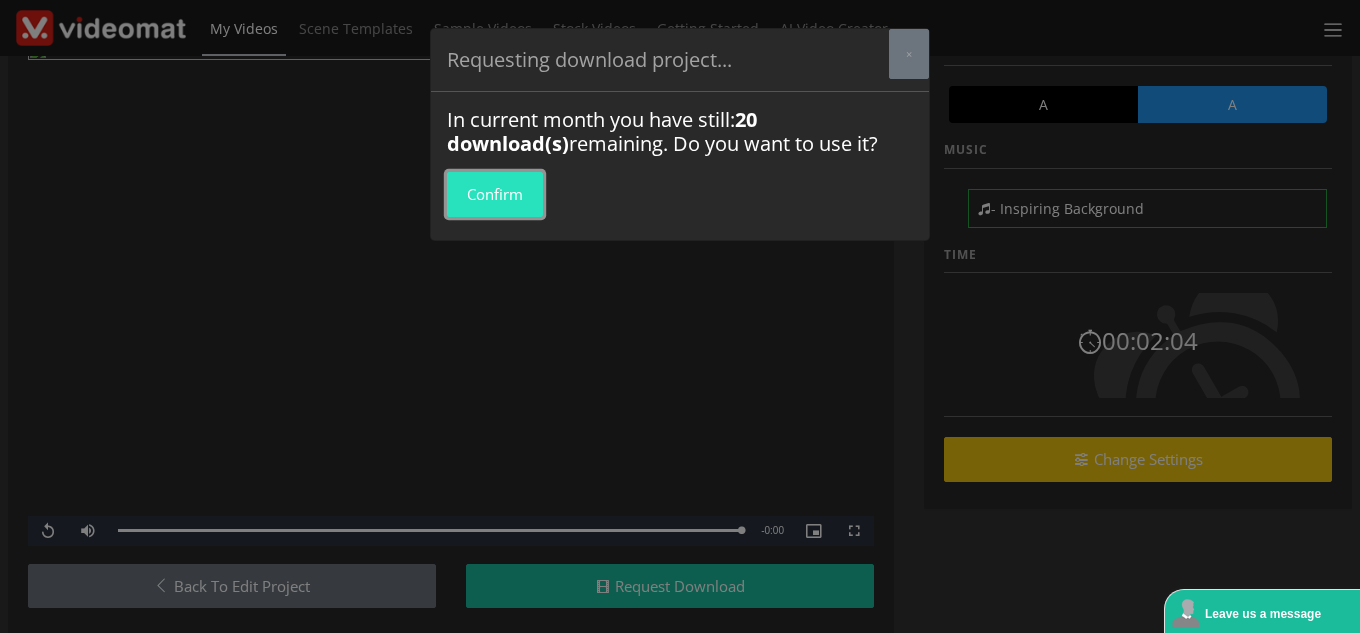 click on "Confirm" at bounding box center [495, 194] 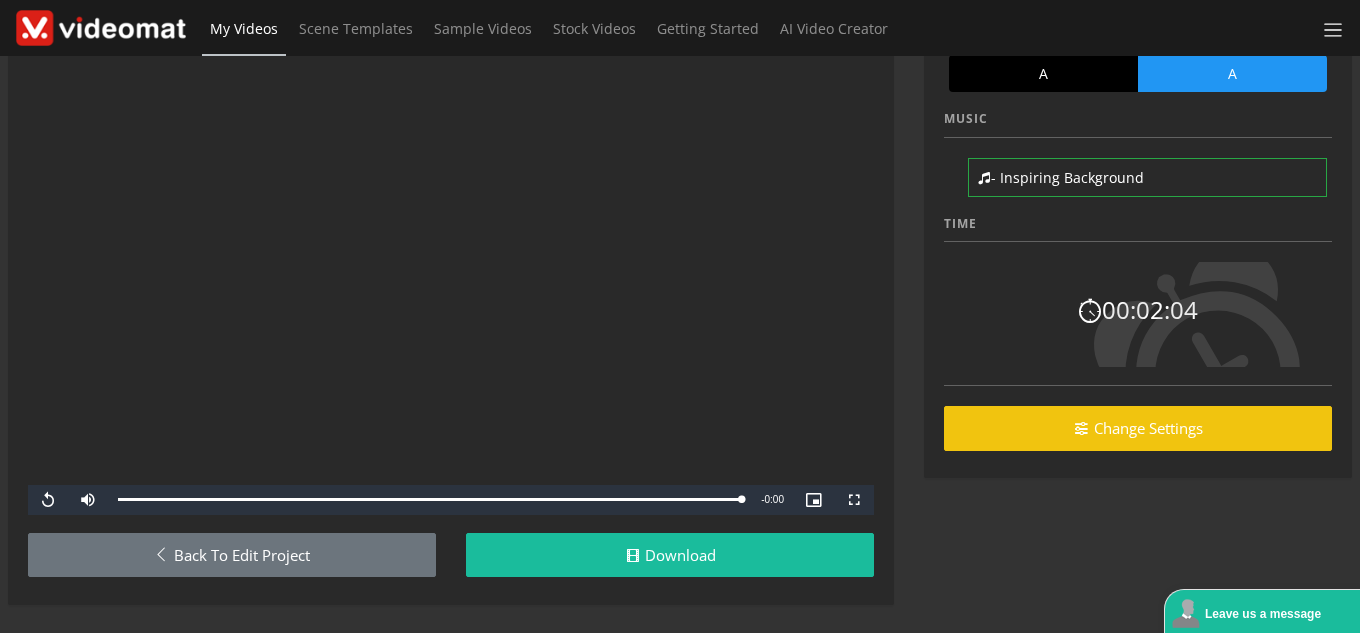 scroll, scrollTop: 135, scrollLeft: 0, axis: vertical 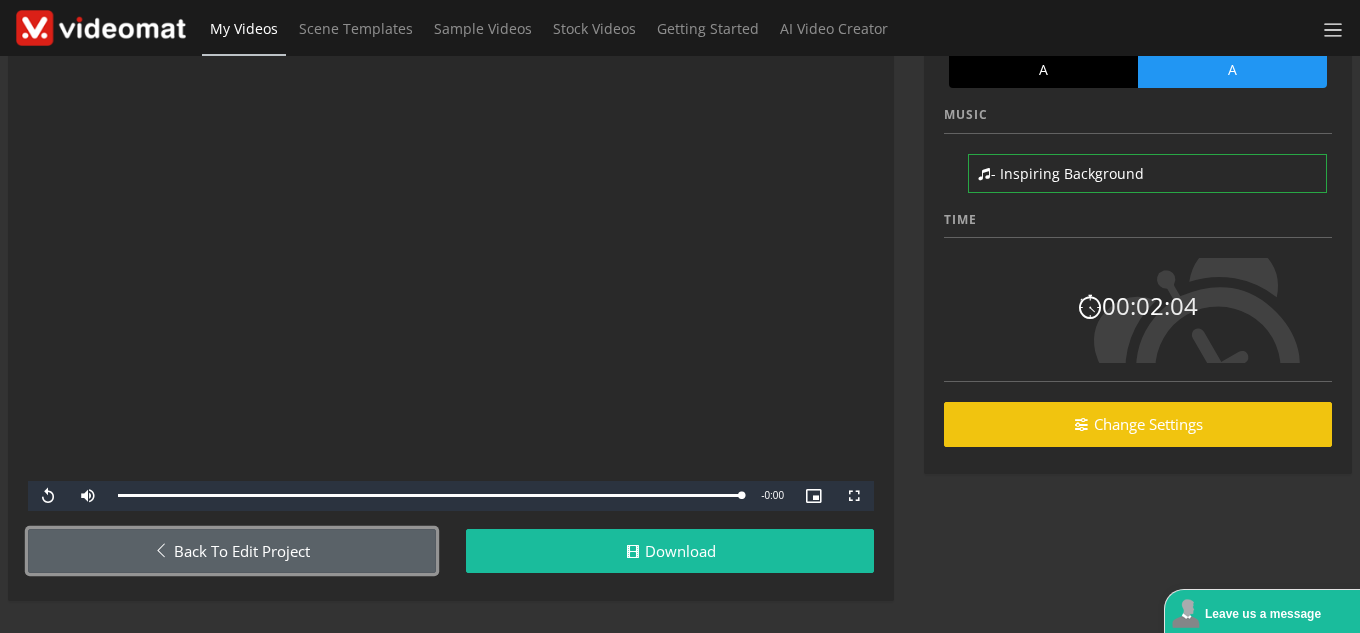 click on "Back to Edit Project" at bounding box center (232, 551) 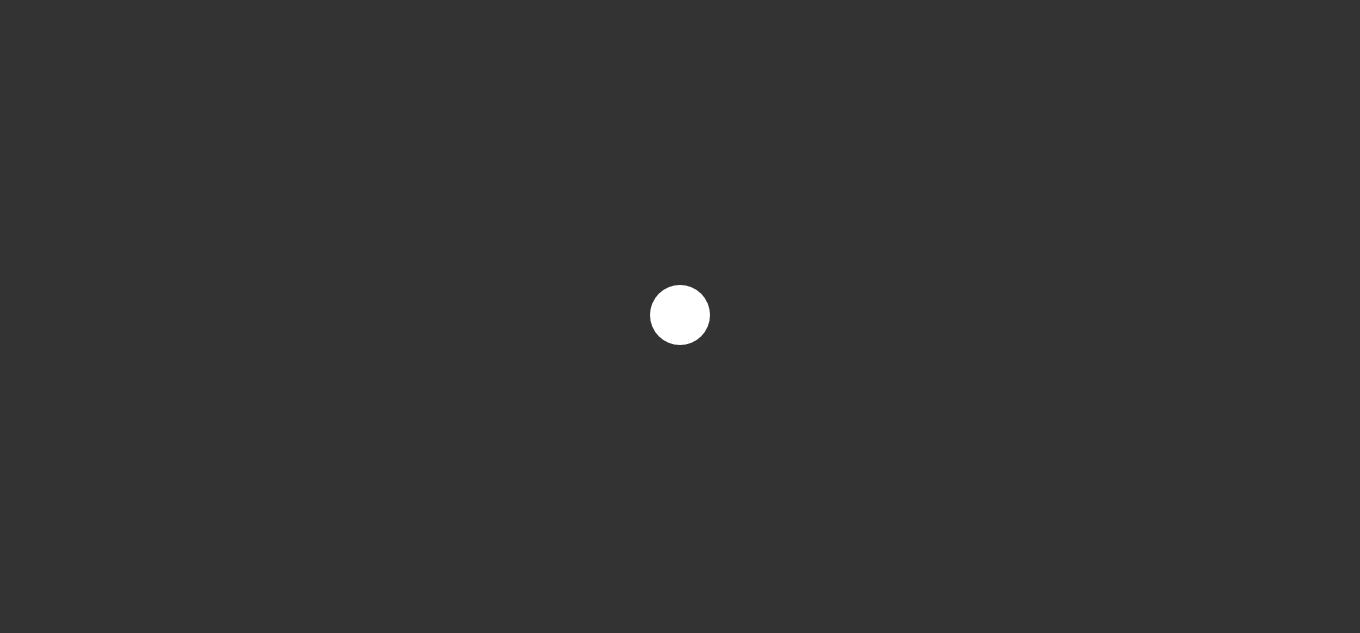 scroll, scrollTop: 0, scrollLeft: 0, axis: both 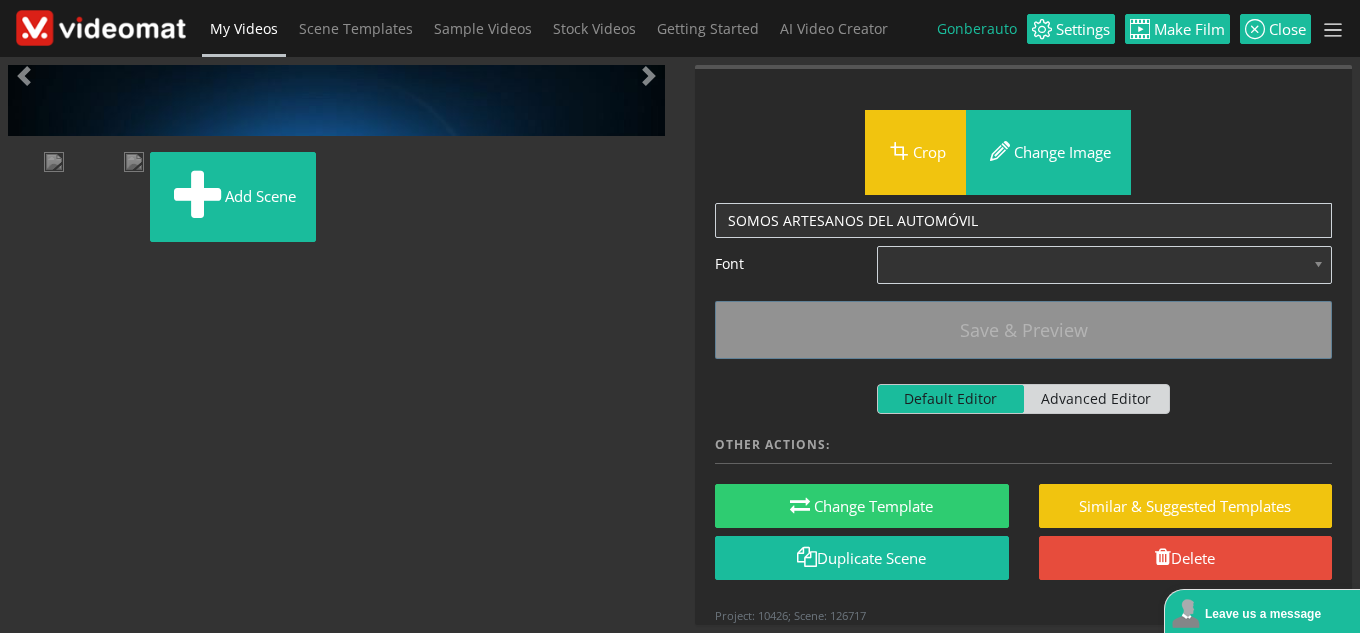 click at bounding box center [8, 164] 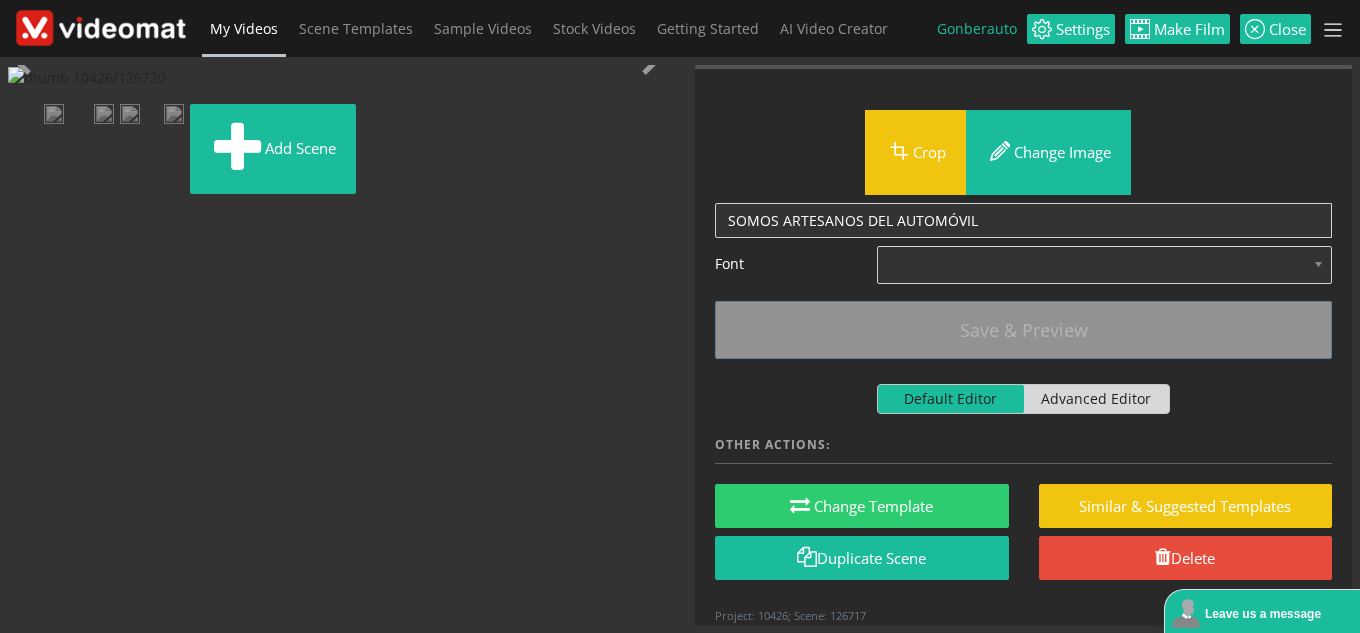 scroll, scrollTop: 456, scrollLeft: 0, axis: vertical 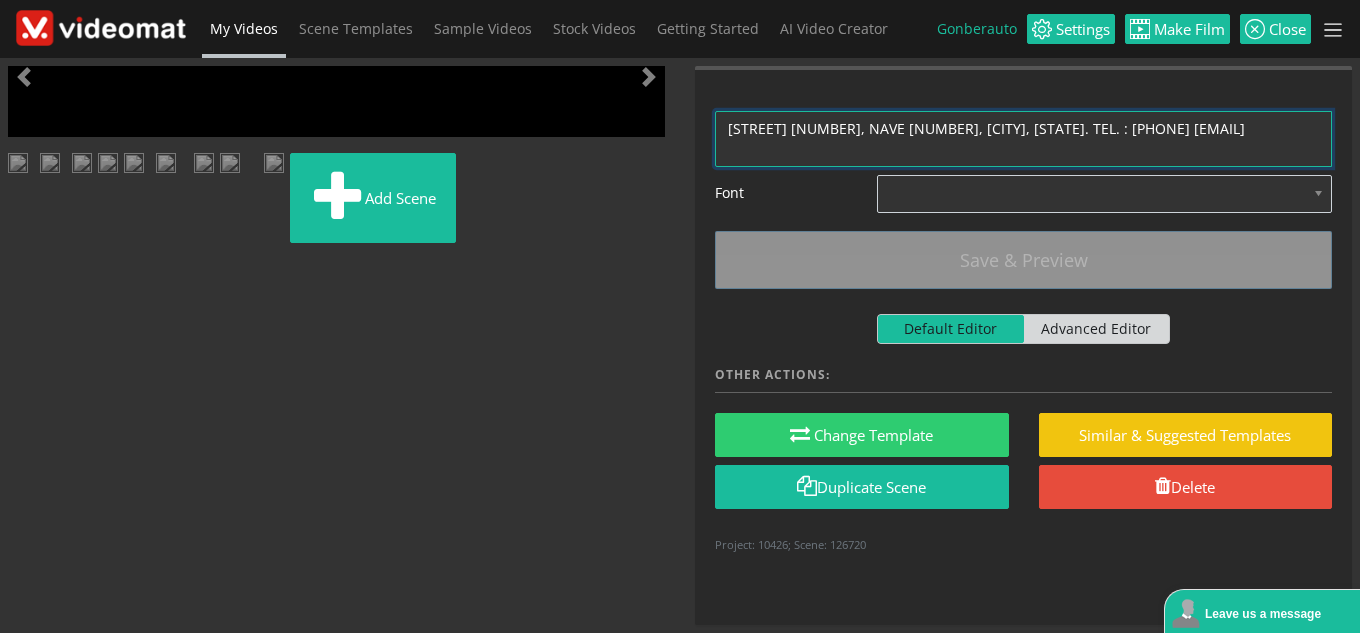 click on "[STREET] [NUMBER], NAVE [NUMBER], [CITY], [STATE]. TEL. : [PHONE] [EMAIL]" at bounding box center [1023, 139] 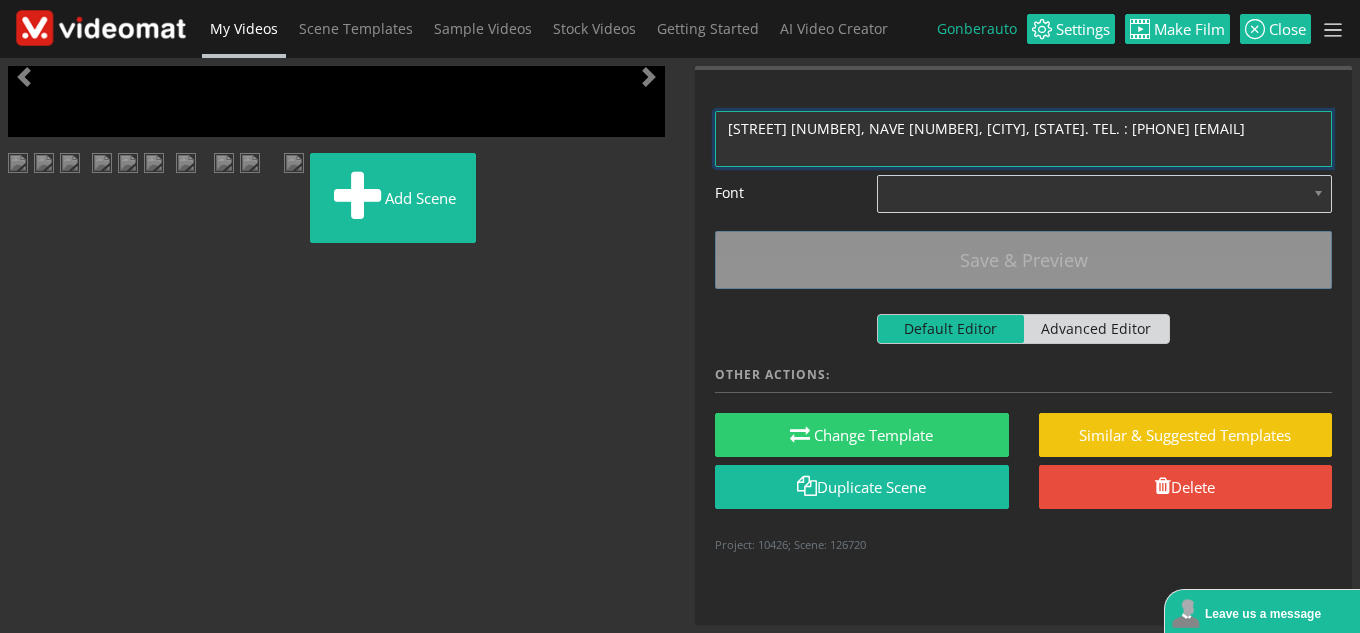 click on "[STREET] [NUMBER], NAVE [NUMBER], [CITY], [STATE]. TEL. : [PHONE] [EMAIL]" at bounding box center (1023, 139) 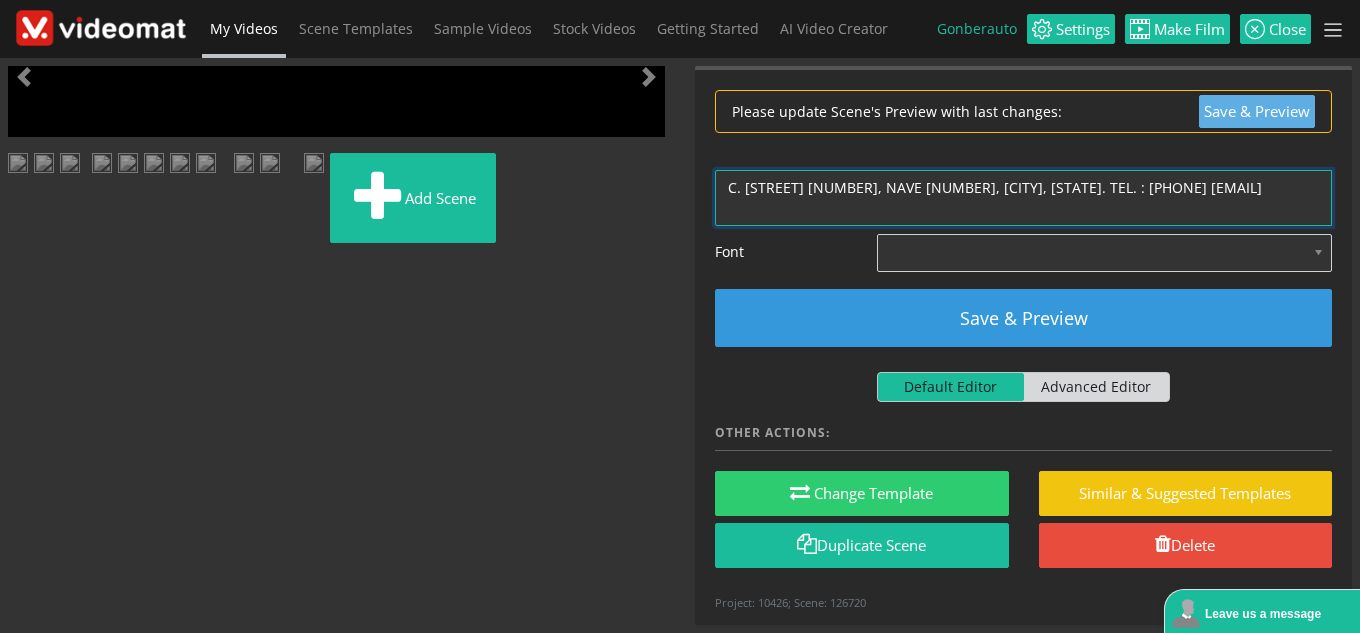 type on "C. [STREET] [NUMBER], NAVE [NUMBER], [CITY], [STATE]. TEL. : [PHONE] [EMAIL]" 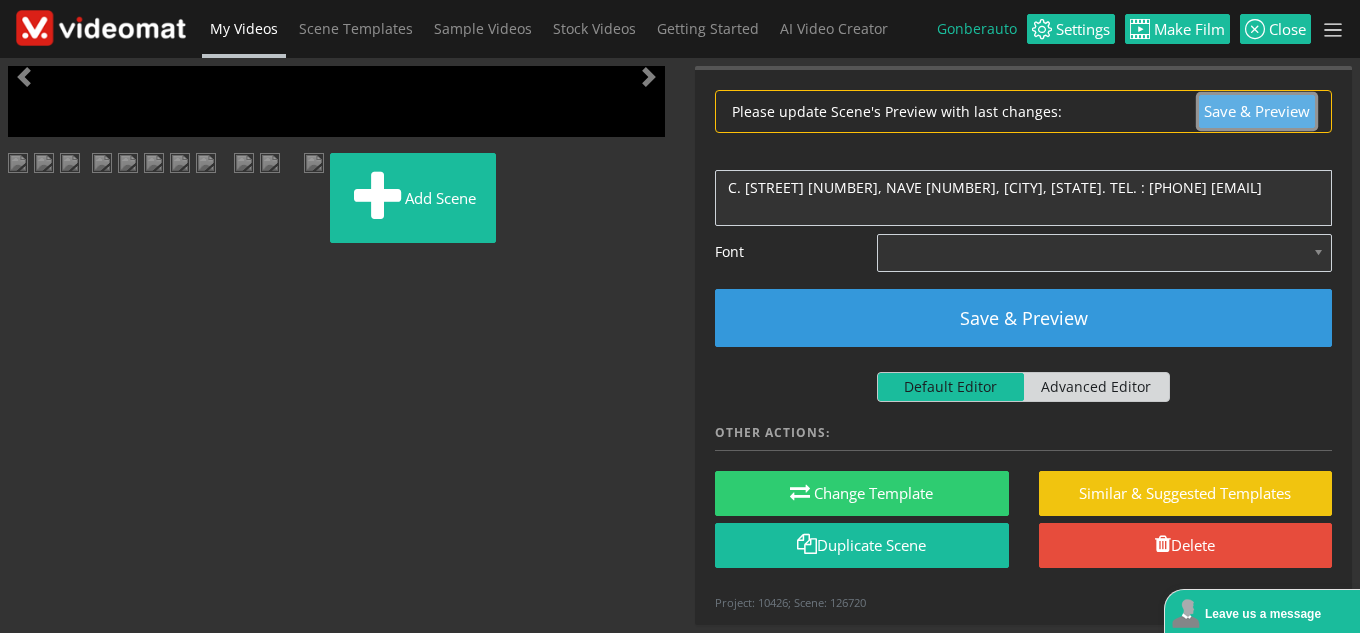 click on "Save & Preview" at bounding box center (1257, 111) 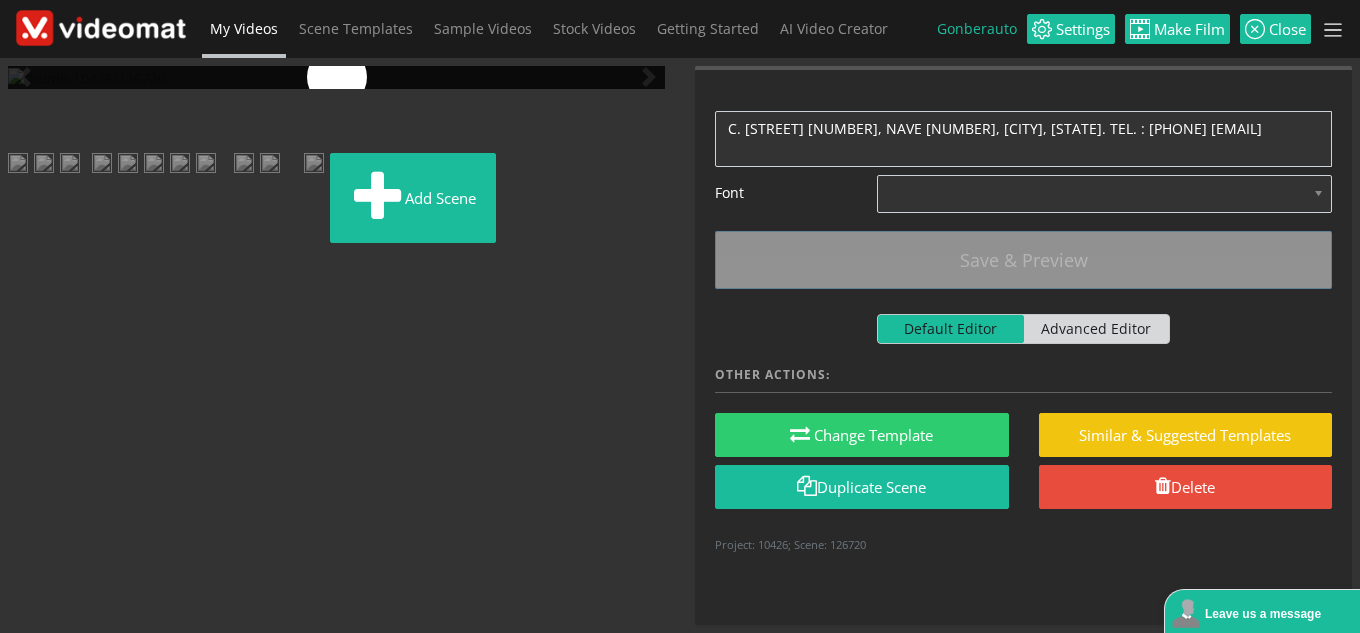 scroll, scrollTop: 0, scrollLeft: 0, axis: both 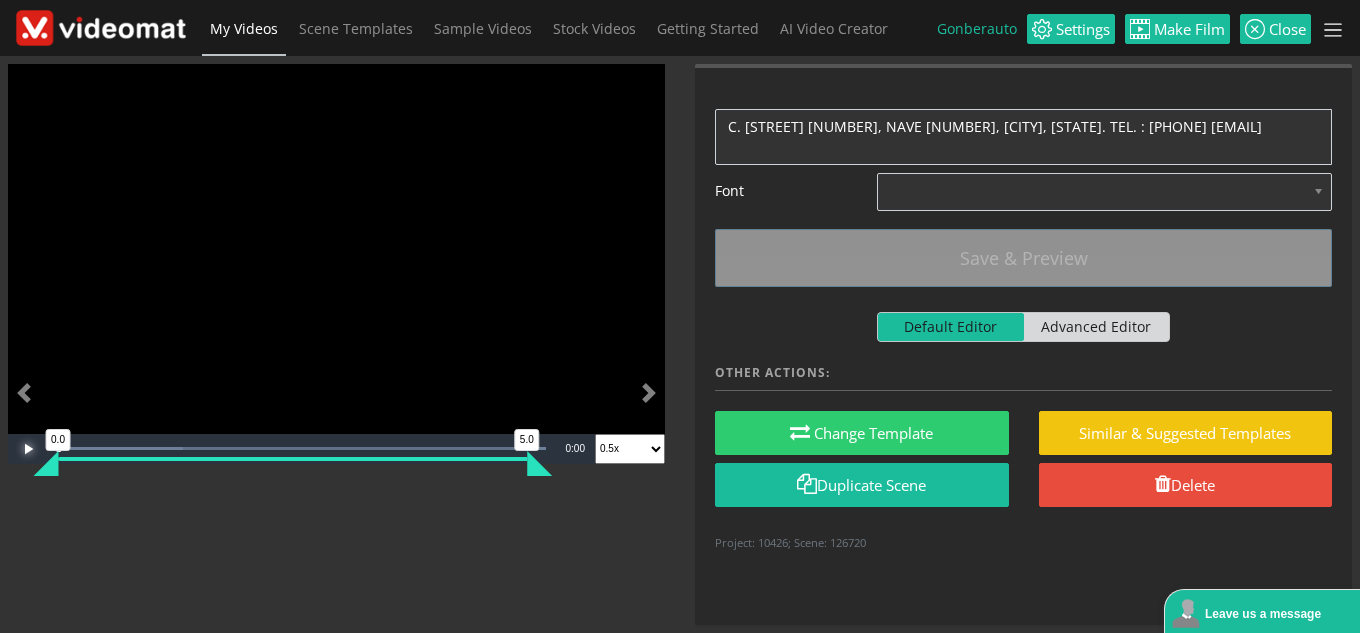 click at bounding box center (28, 449) 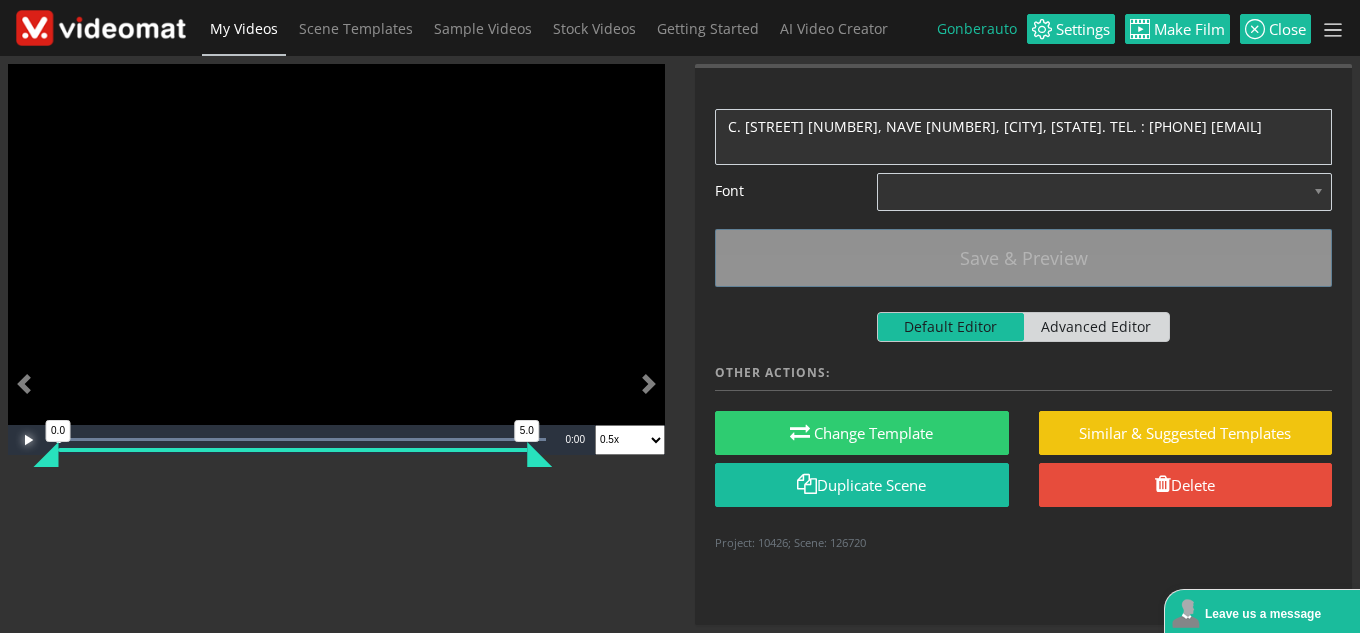 scroll, scrollTop: 0, scrollLeft: 0, axis: both 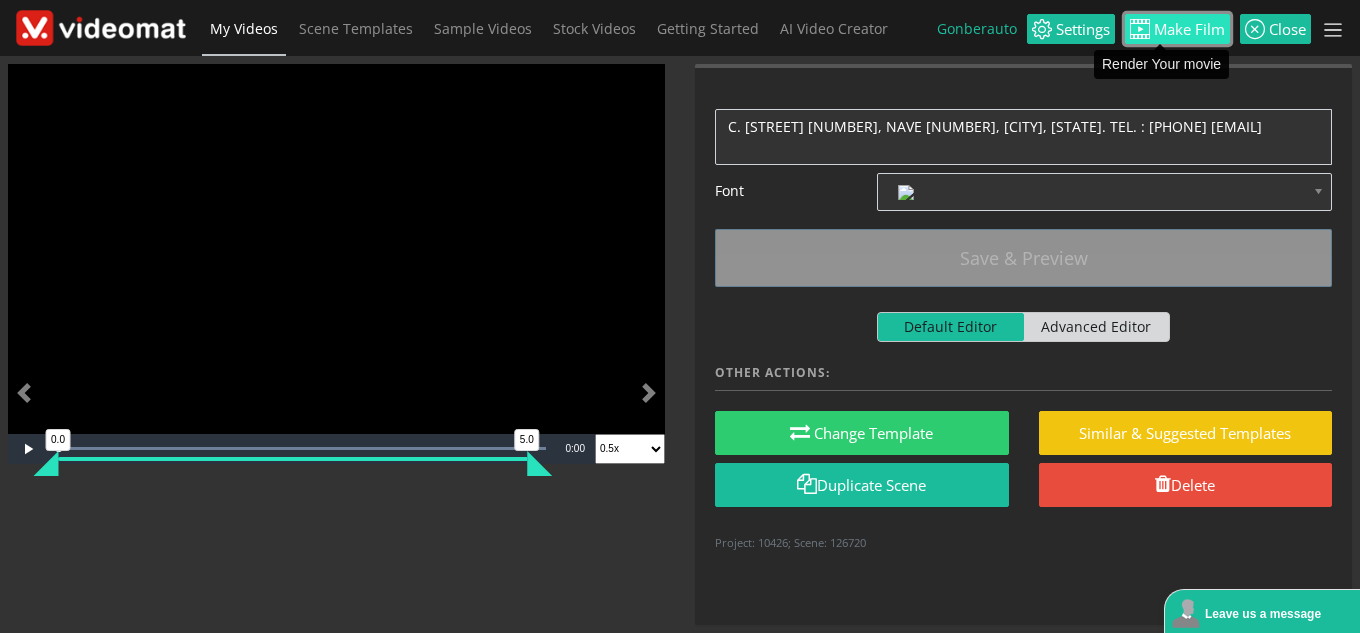 click on "Make Film" at bounding box center [1187, 29] 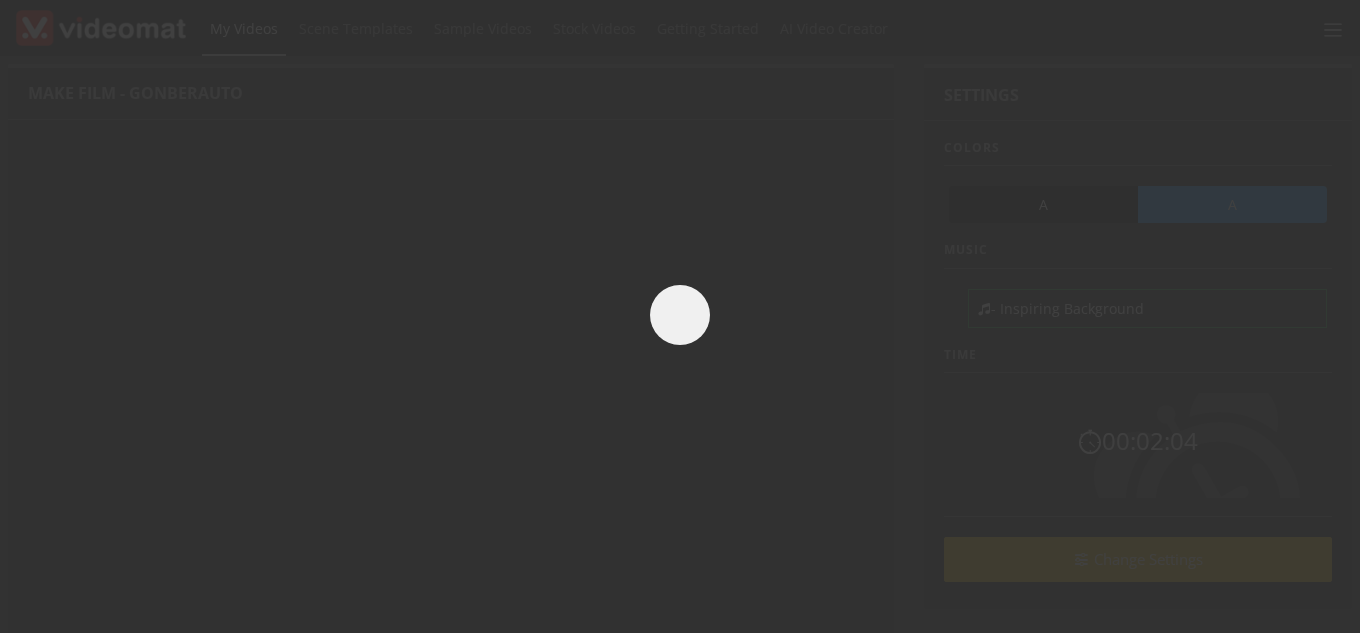 scroll, scrollTop: 0, scrollLeft: 0, axis: both 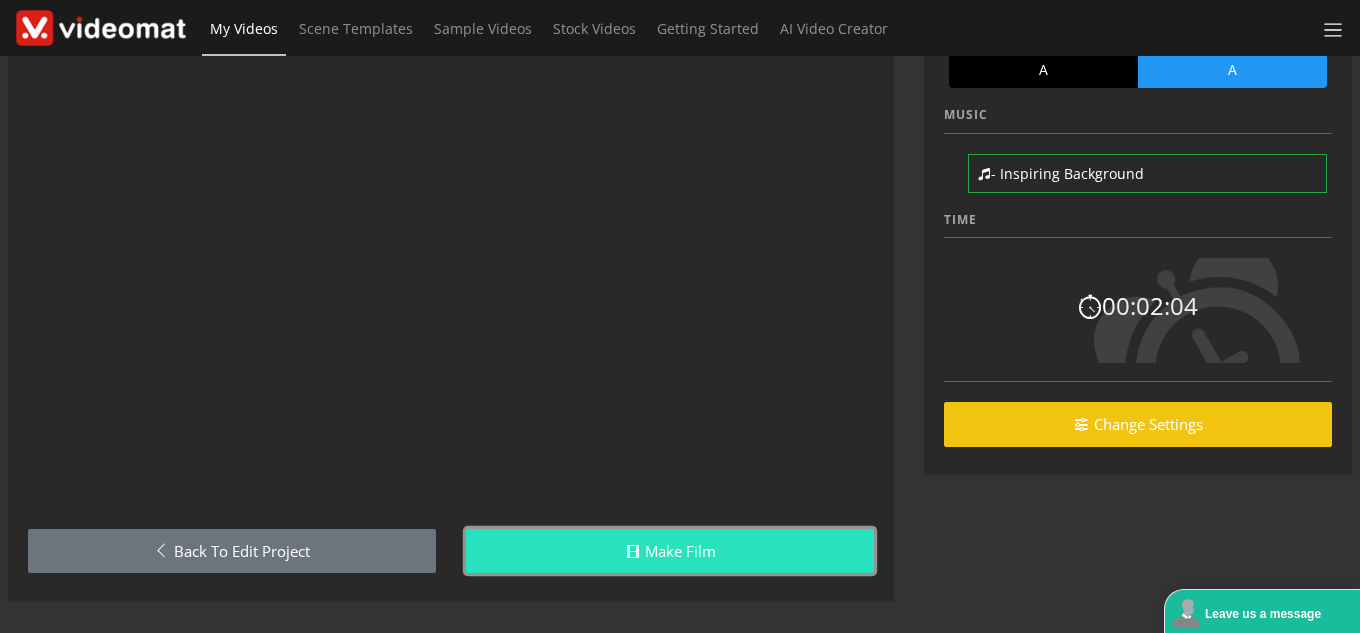 click on "Make Film" at bounding box center [670, 551] 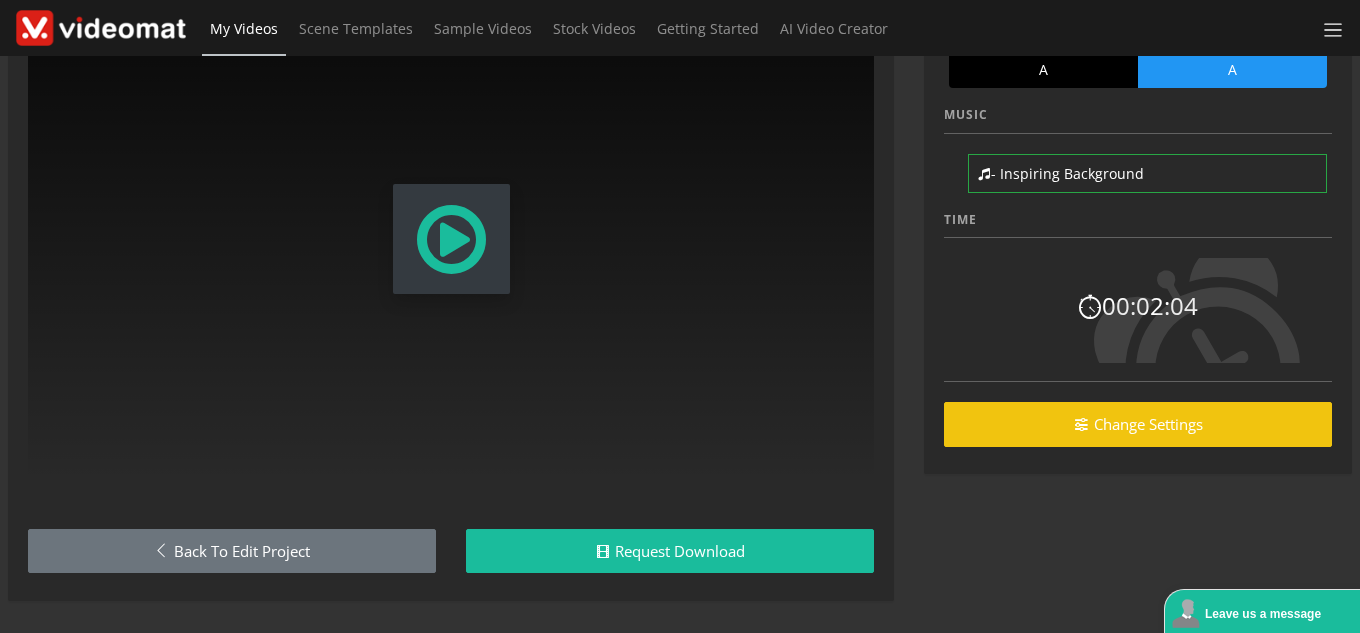 click at bounding box center [451, 239] 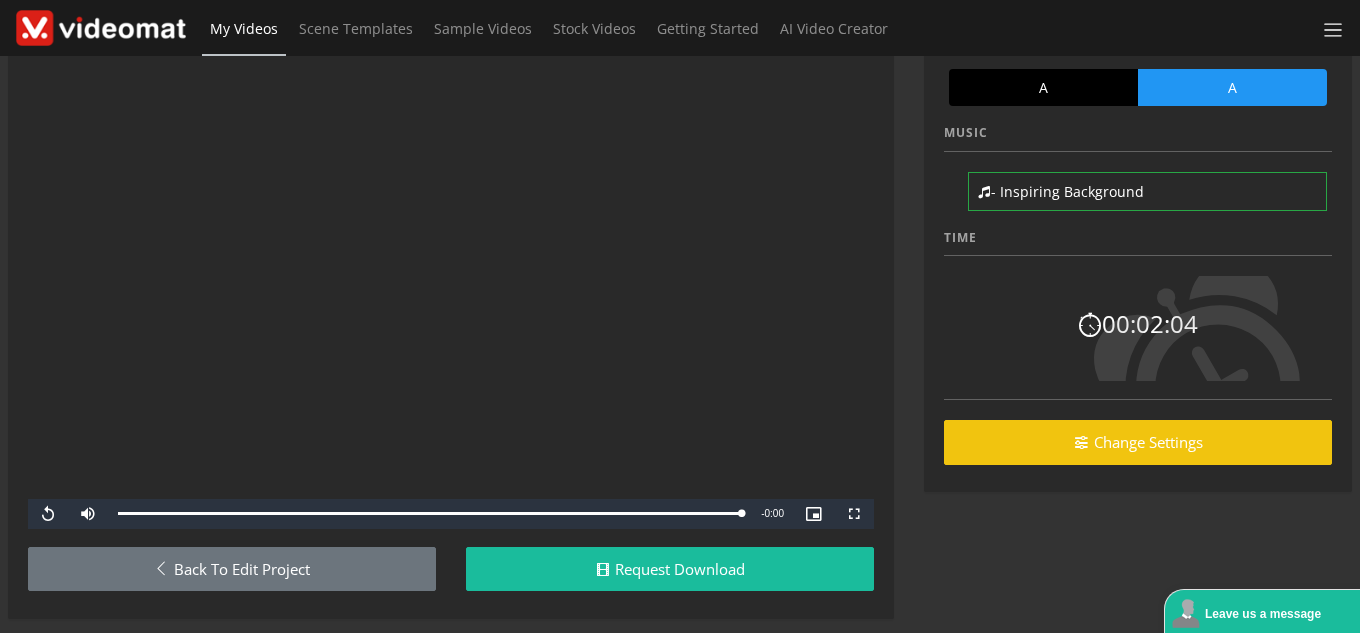 scroll, scrollTop: 135, scrollLeft: 0, axis: vertical 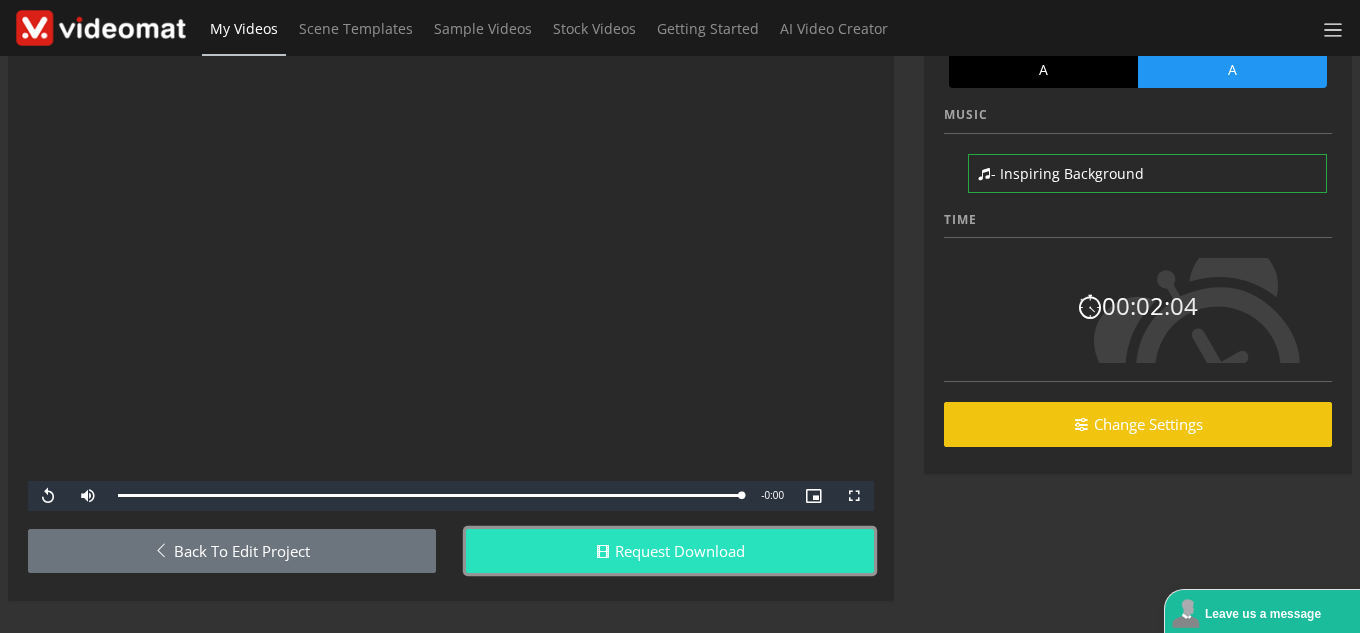 click on "Request Download" at bounding box center (670, 551) 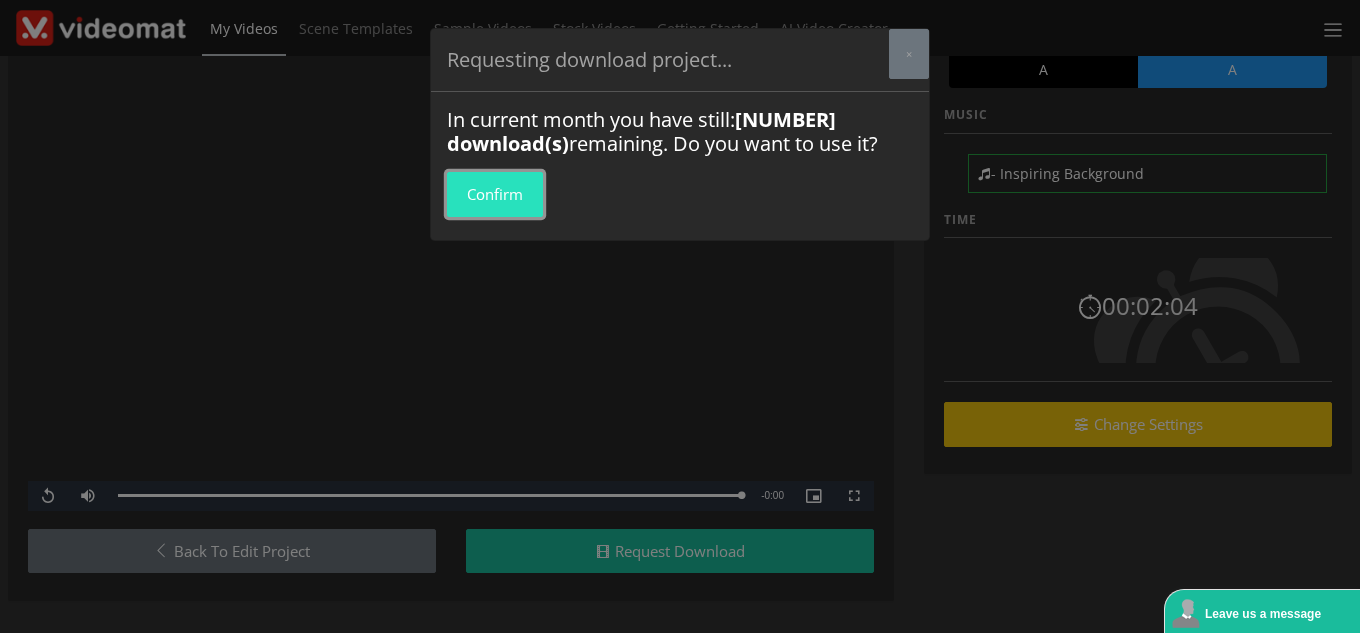click on "Confirm" at bounding box center [495, 194] 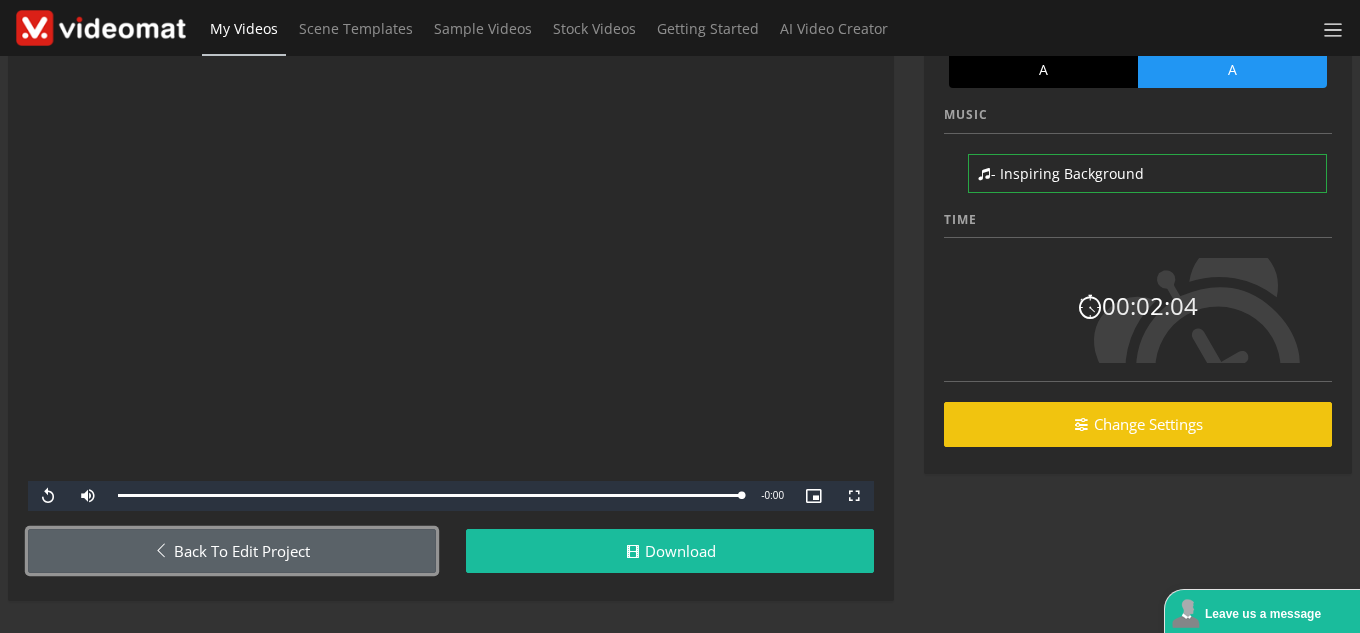 click on "Back to Edit Project" at bounding box center [232, 551] 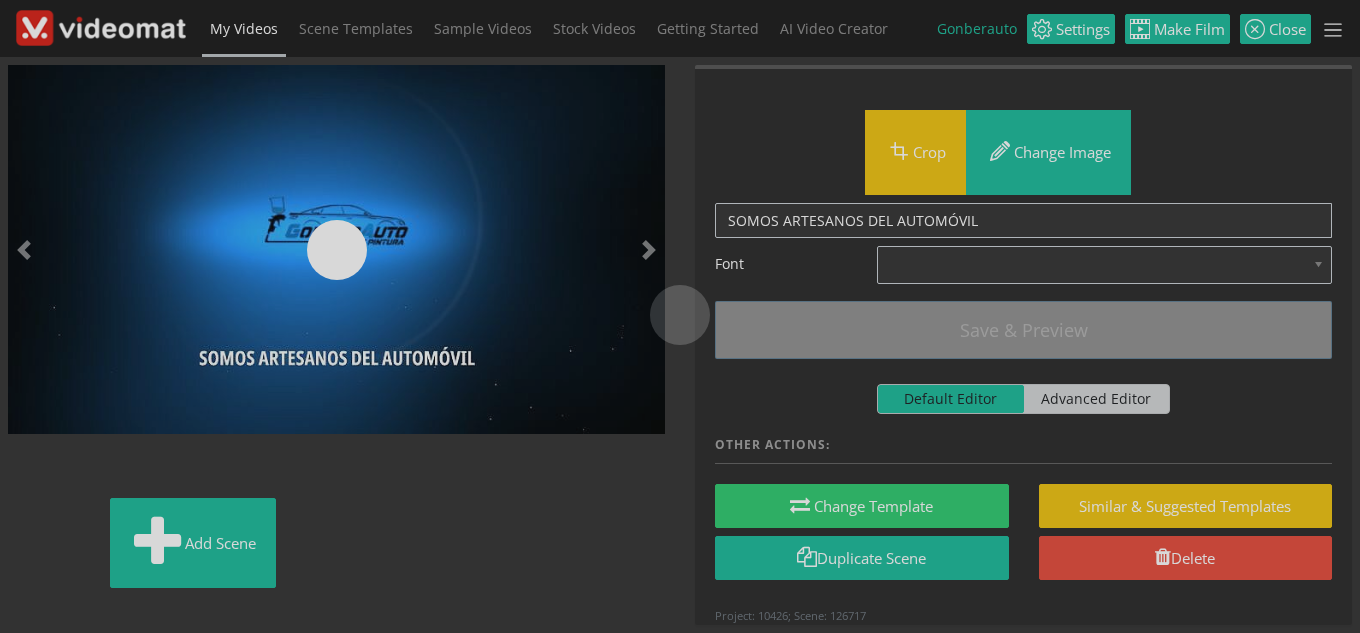 scroll, scrollTop: 0, scrollLeft: 0, axis: both 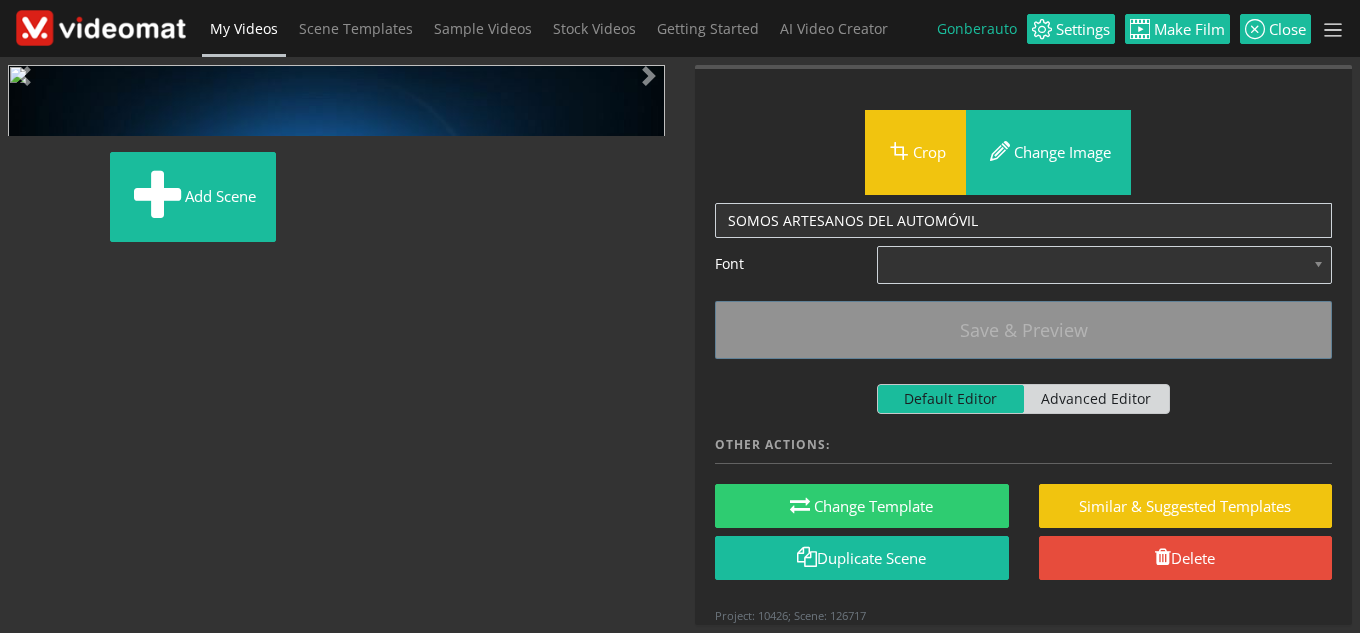 click at bounding box center (8, 164) 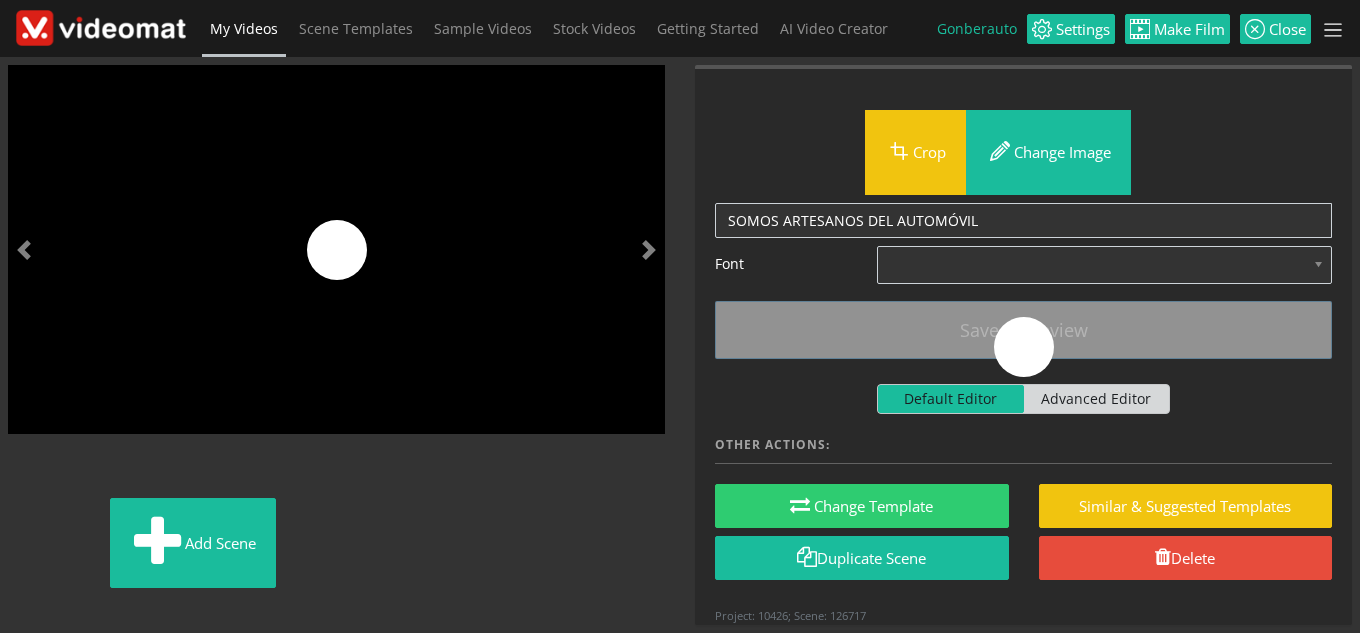 scroll, scrollTop: 456, scrollLeft: 0, axis: vertical 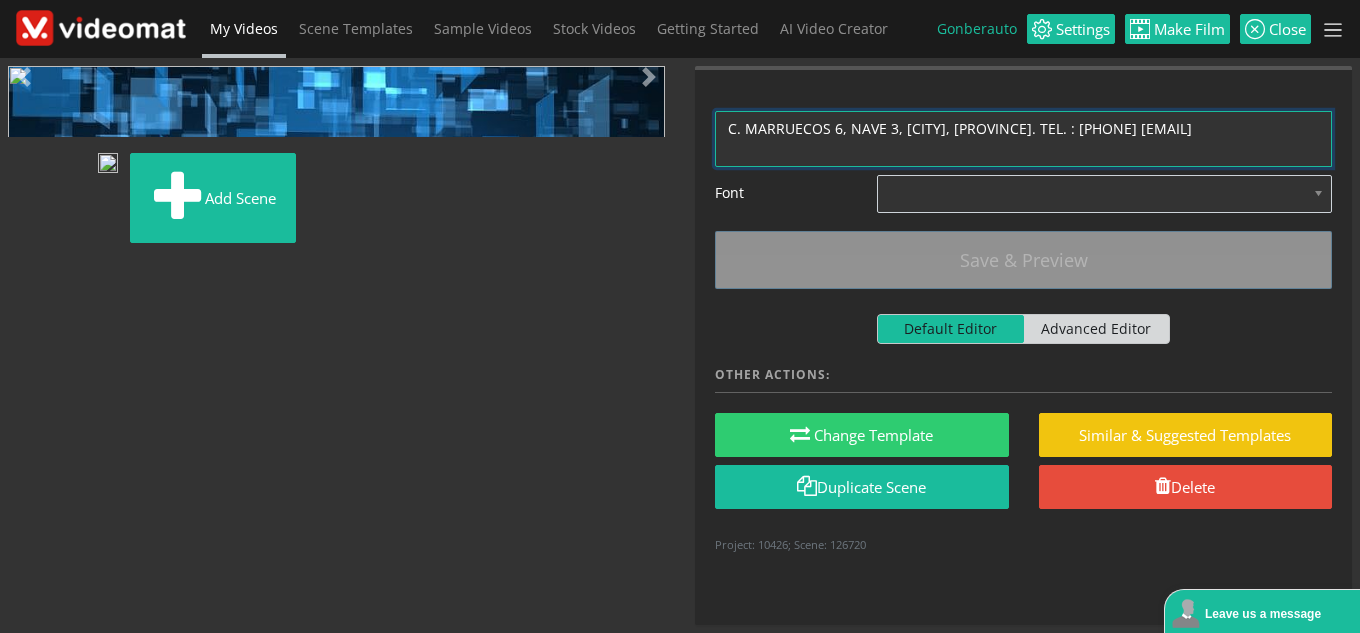 click on "C. MARRUECOS 6, NAVE 3, JEREZ DE LA FRONTERA, CÁDIZ. TEL. : 613 32 50 35 AGONZALES@GOBERAUTO.ES" at bounding box center (1023, 139) 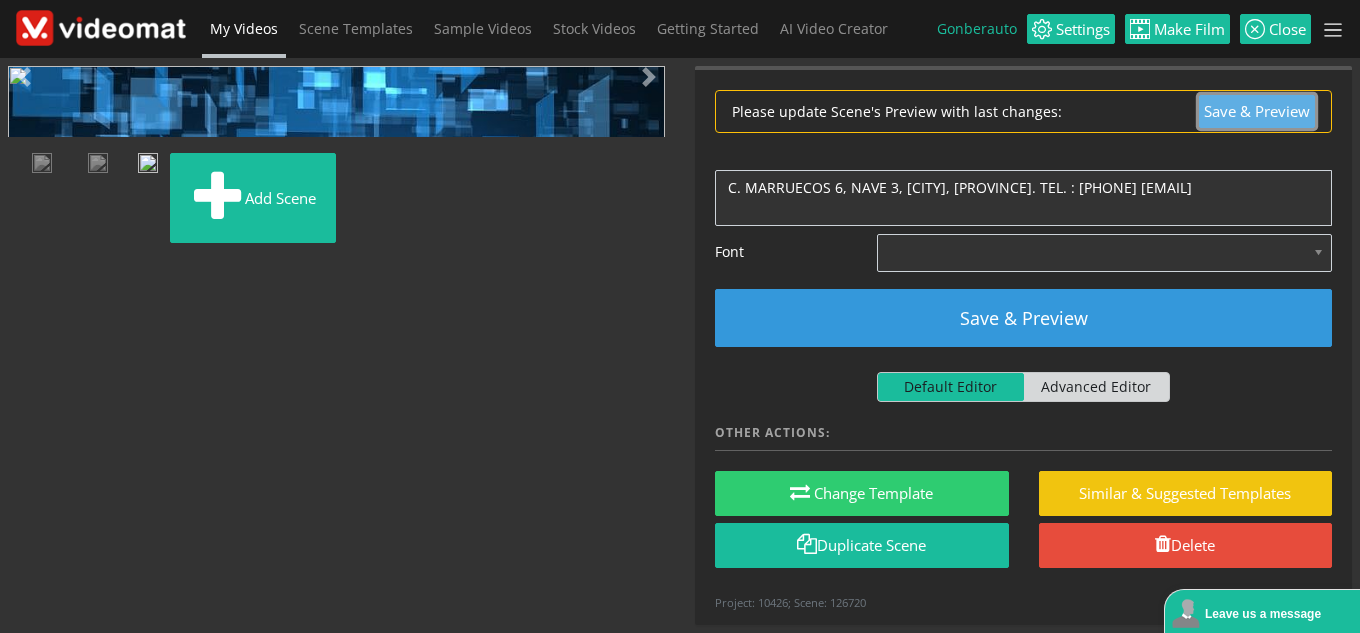 click on "Save & Preview" at bounding box center (1257, 111) 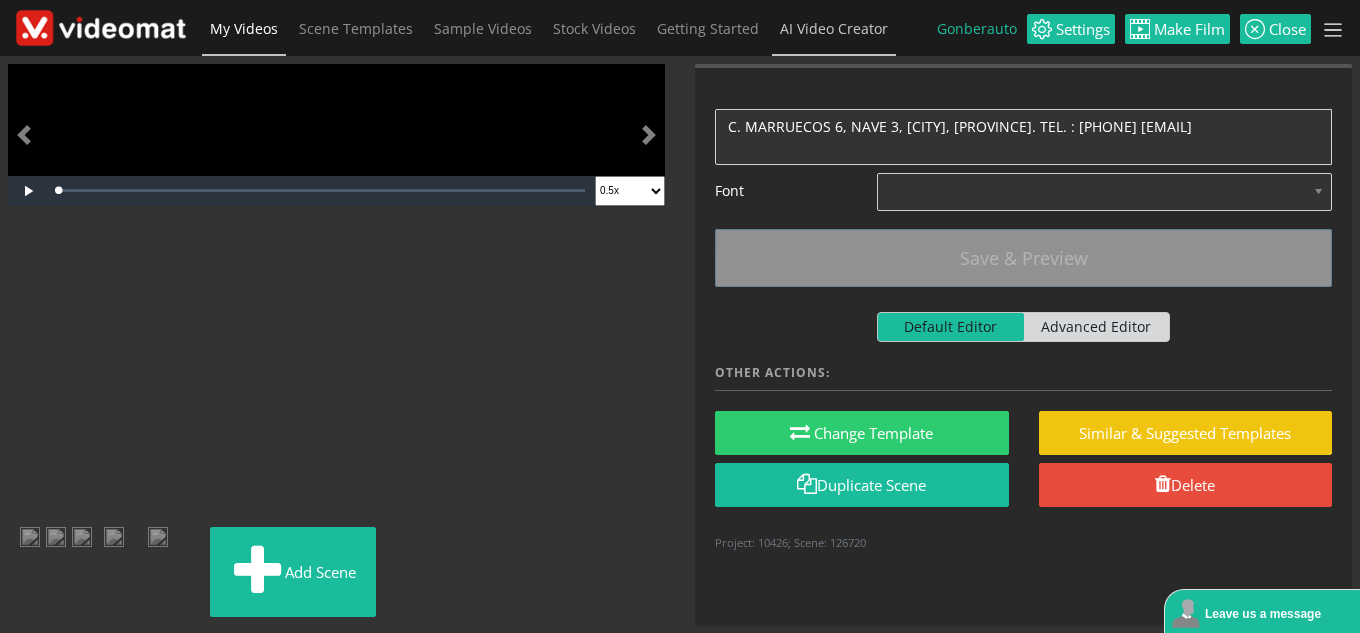 scroll, scrollTop: 456, scrollLeft: 0, axis: vertical 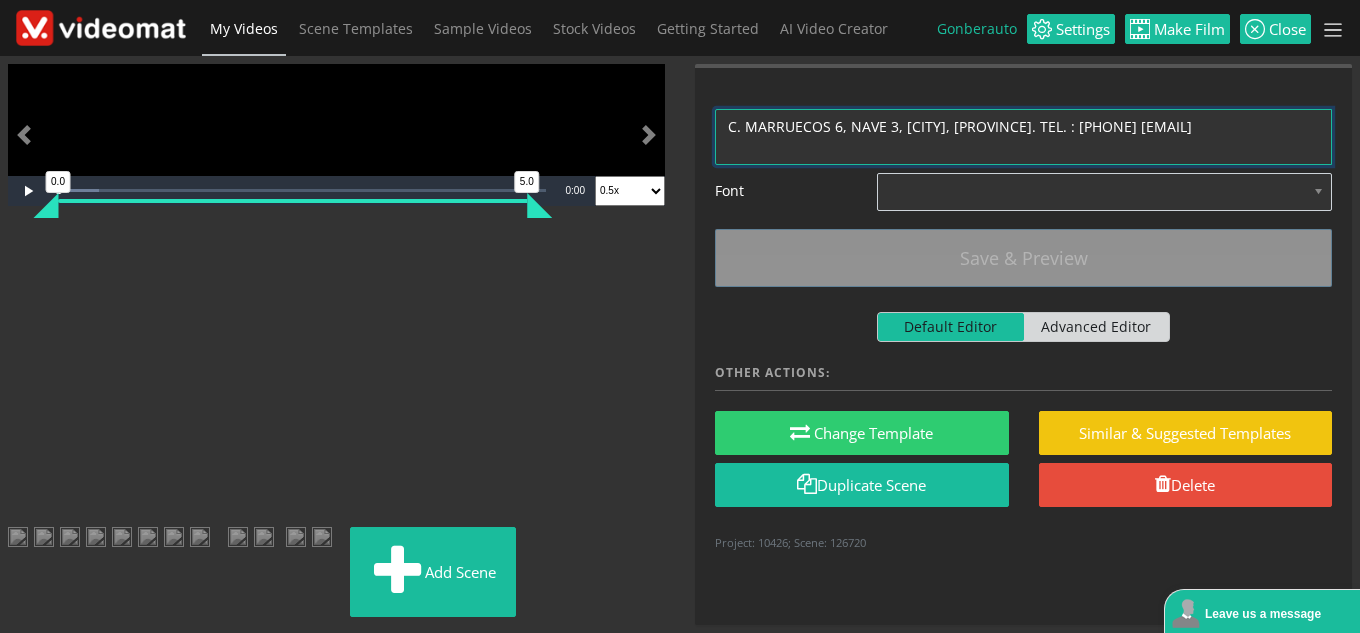 click on "C. MARRUECOS 6, NAVE 3, JEREZ DE LA FRONTERA, CÁDIZ. TEL. : 613 32 50 35 AGONZALES@GOBERAUTO.ES" at bounding box center (1023, 137) 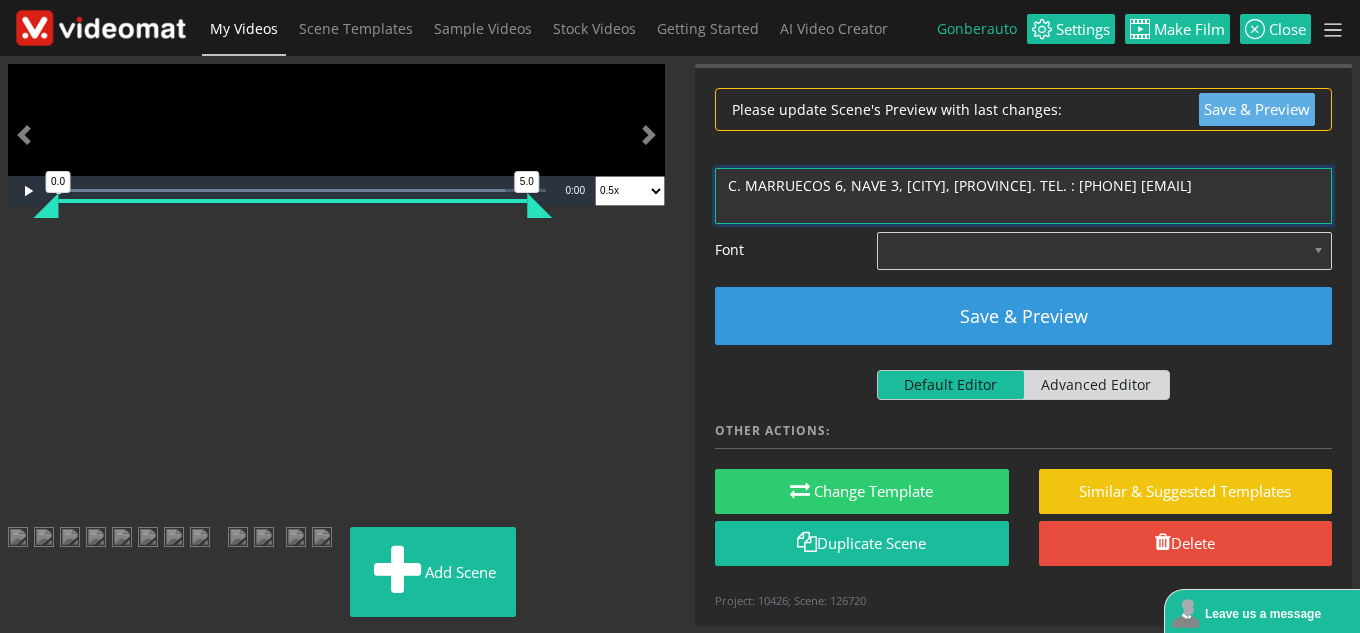 type on "C. MARRUECOS 6, NAVE 3, JEREZ DE LA FRONTERA, CÁDIZ. TEL. : 613 32 50 35 AGONZALEZ@GONBERAUTO.ES" 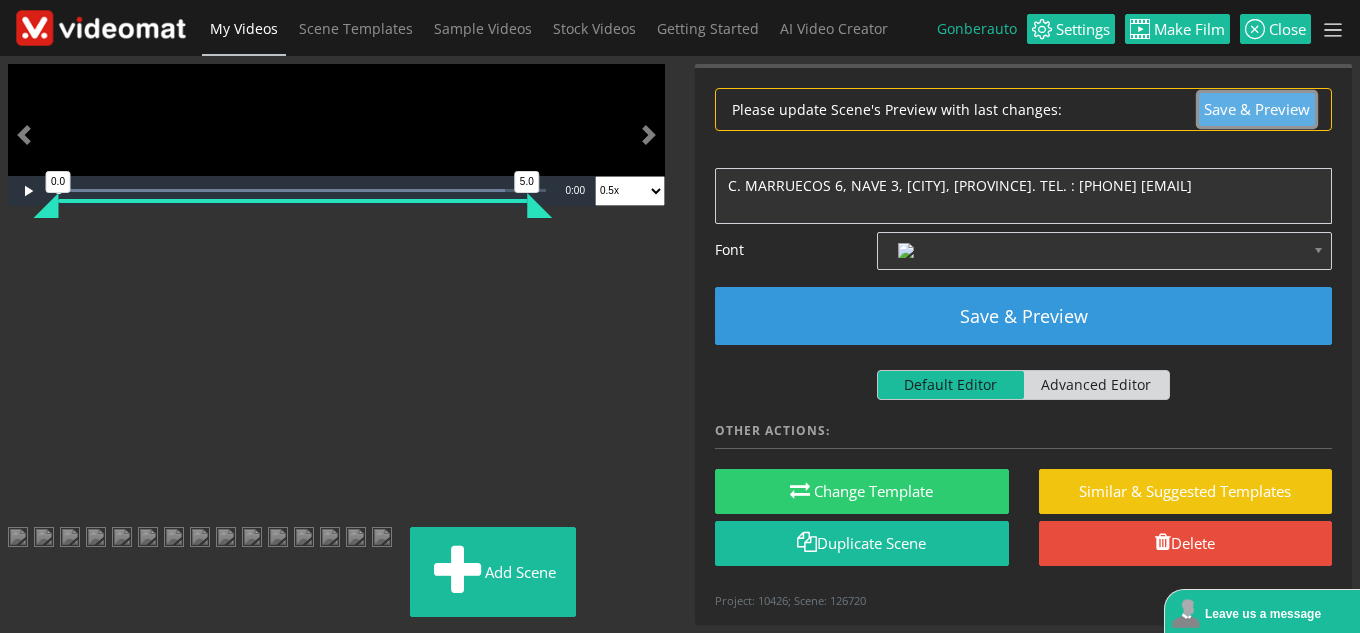 click on "Save & Preview" at bounding box center (1257, 109) 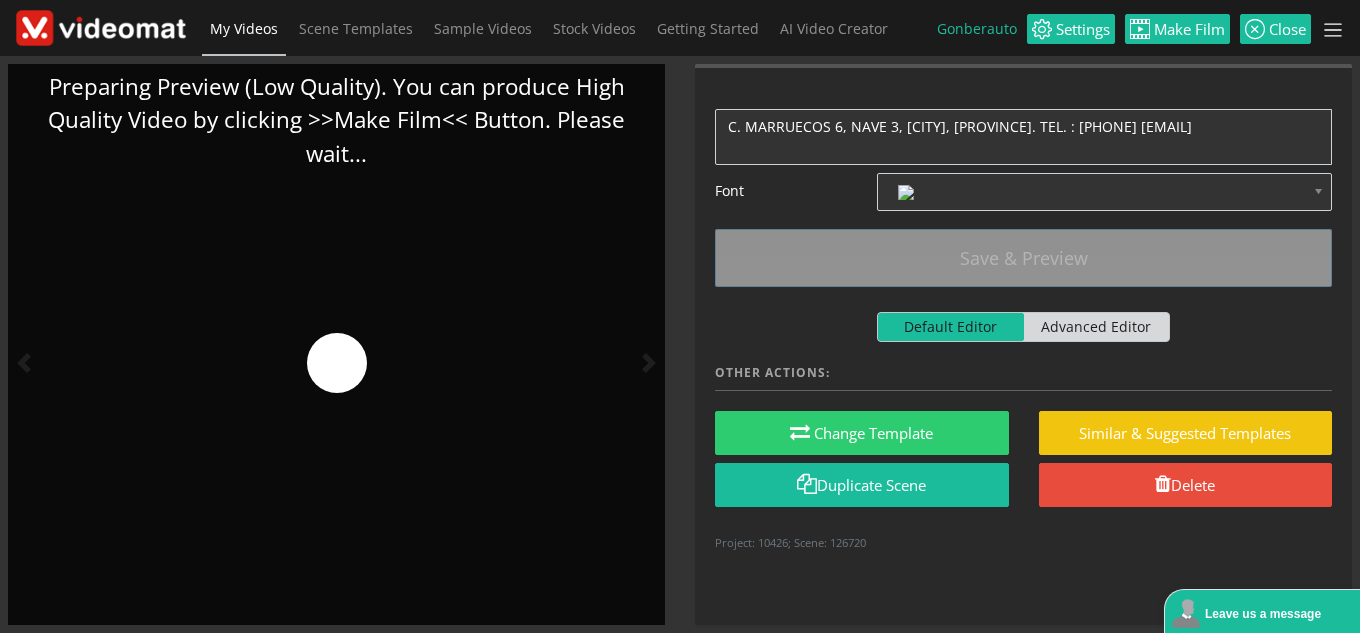 scroll, scrollTop: 0, scrollLeft: 0, axis: both 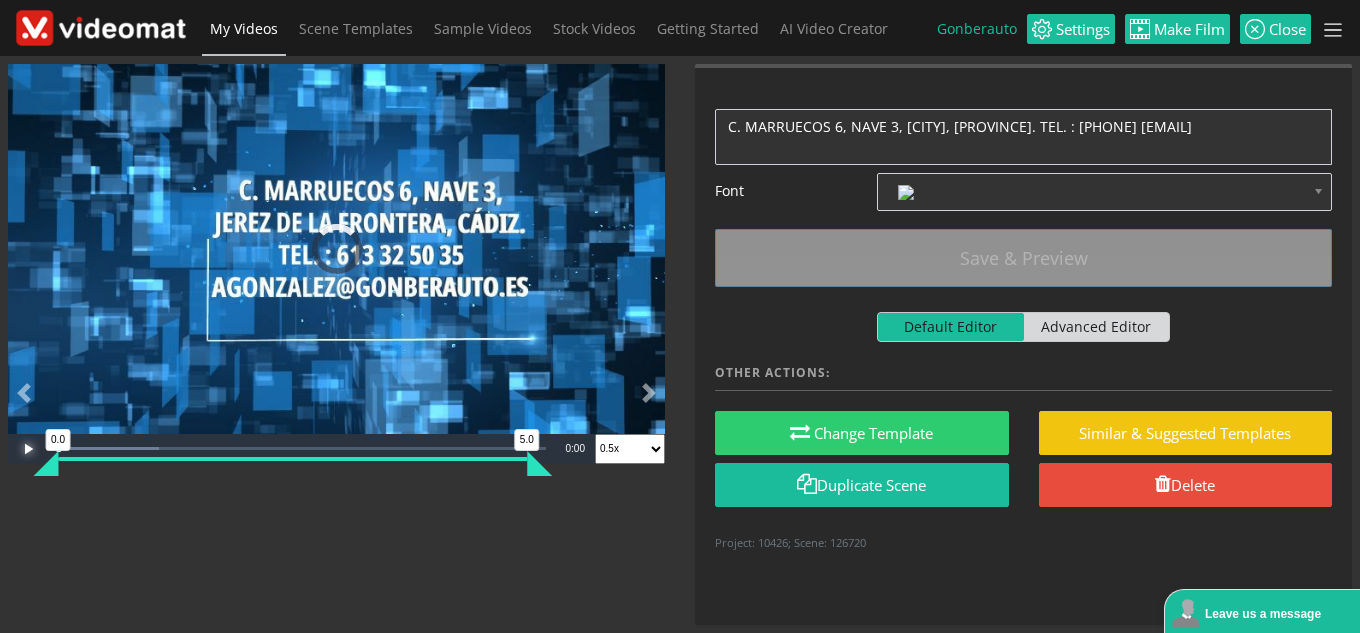 click at bounding box center [28, 449] 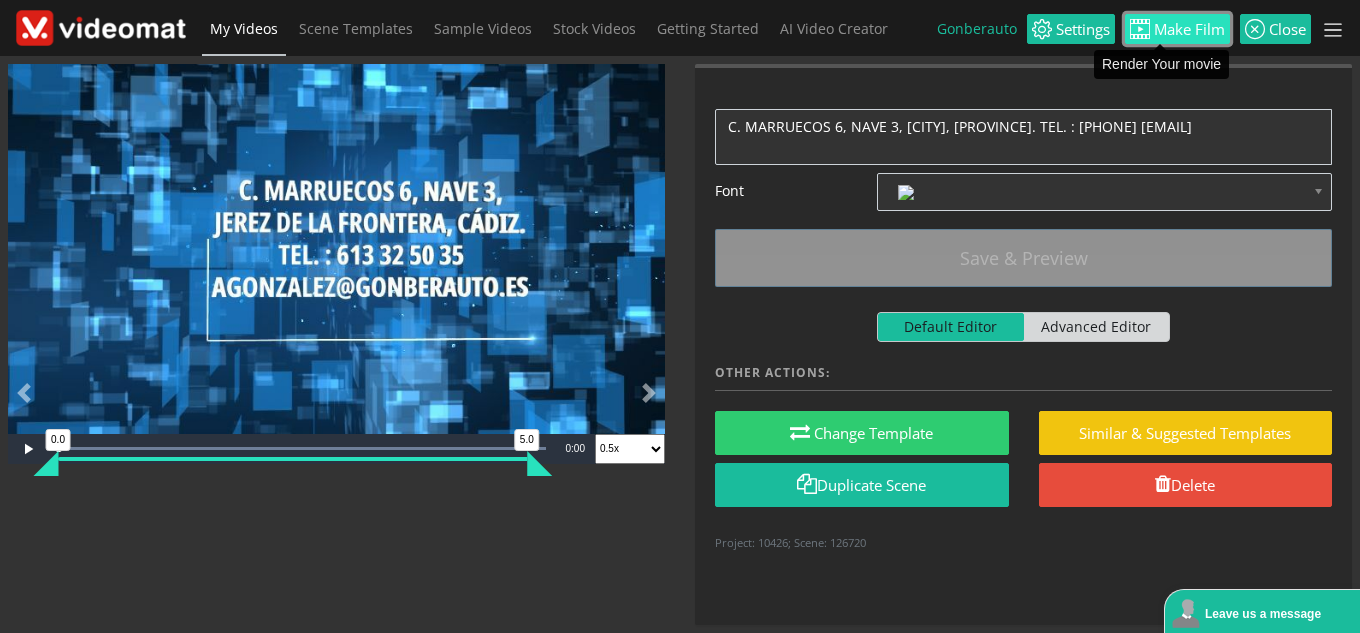 click on "Make Film" at bounding box center [1187, 29] 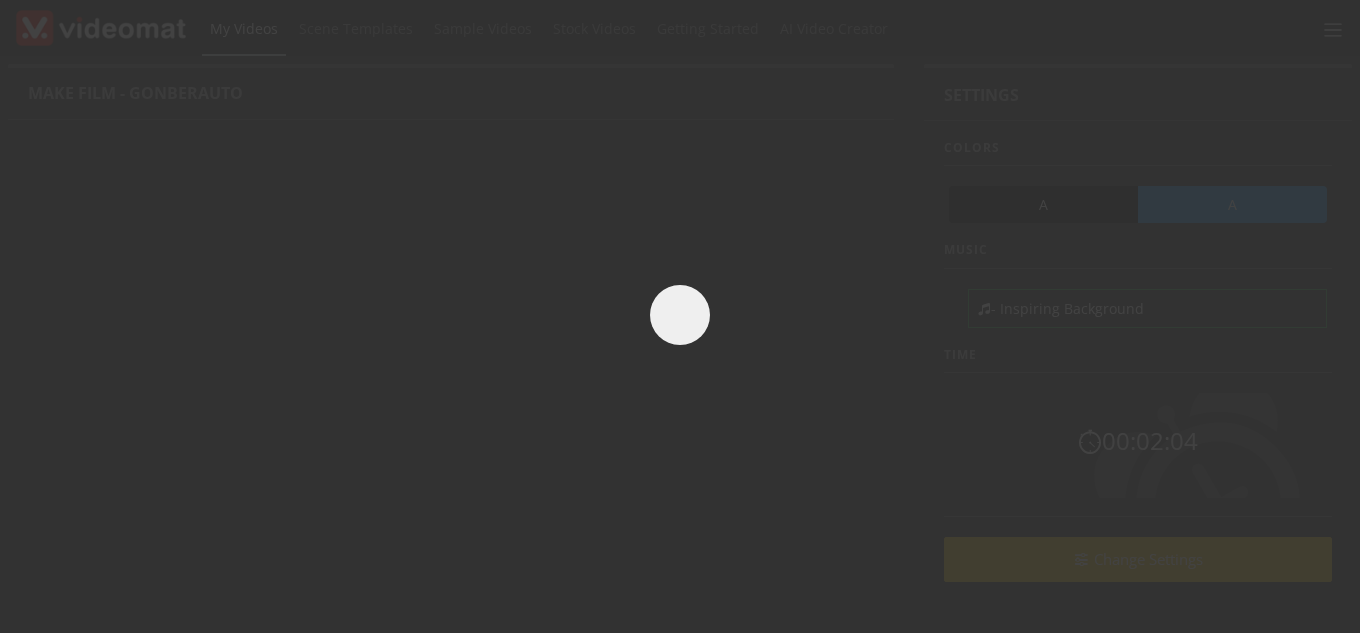 scroll, scrollTop: 0, scrollLeft: 0, axis: both 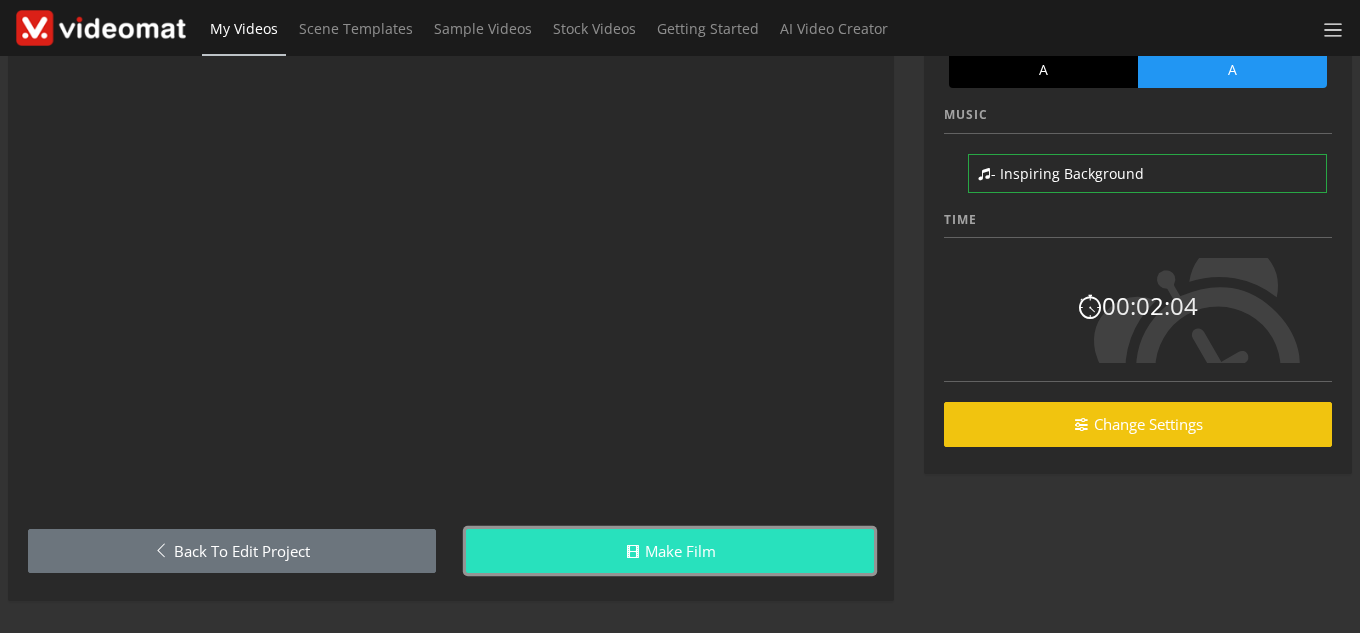 click on "Make Film" at bounding box center (670, 551) 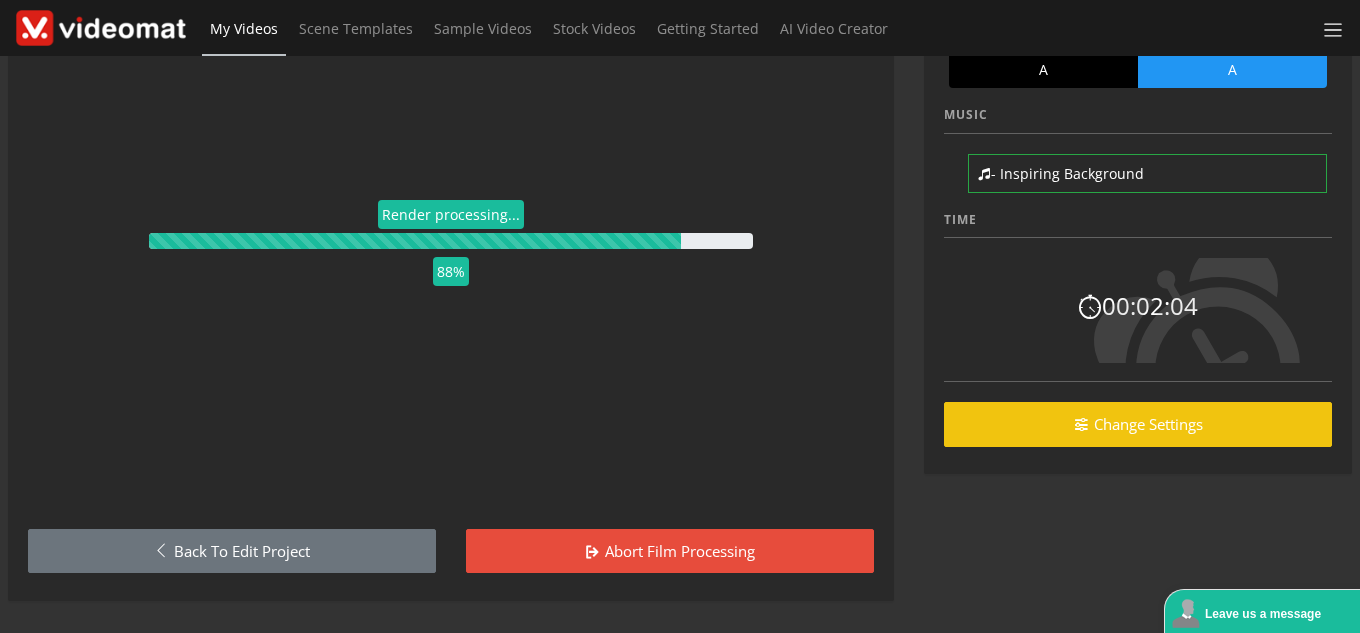 scroll, scrollTop: 0, scrollLeft: 0, axis: both 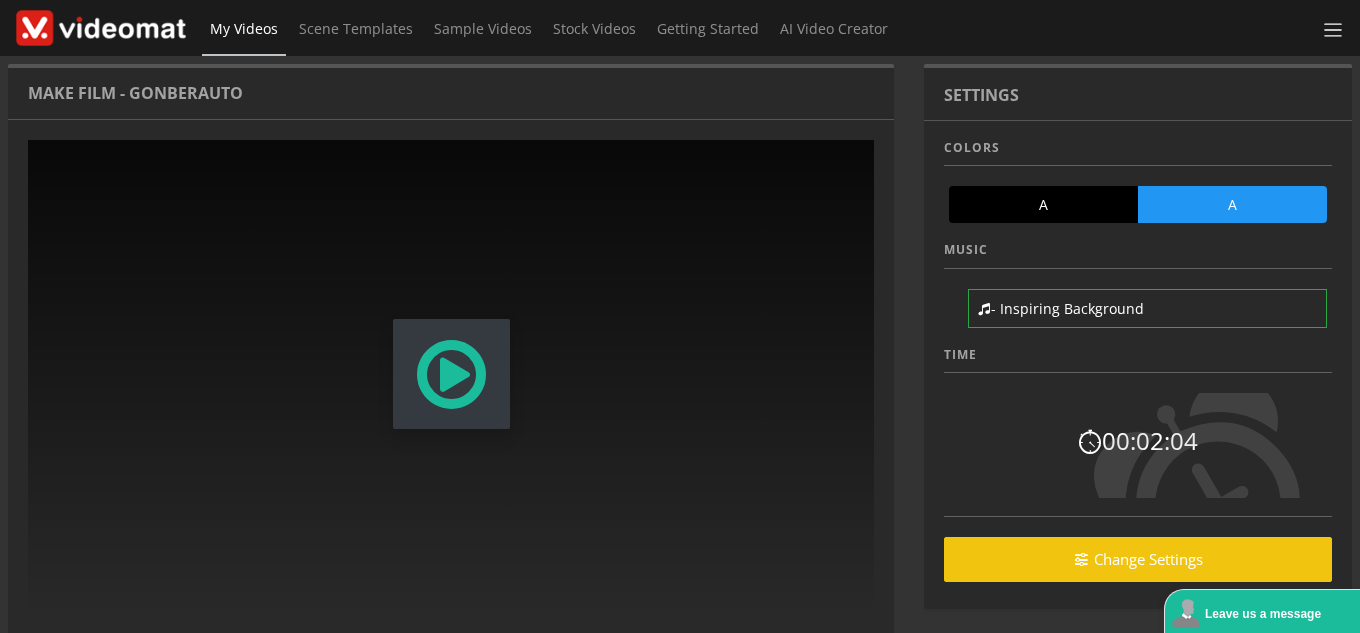 click at bounding box center (451, 374) 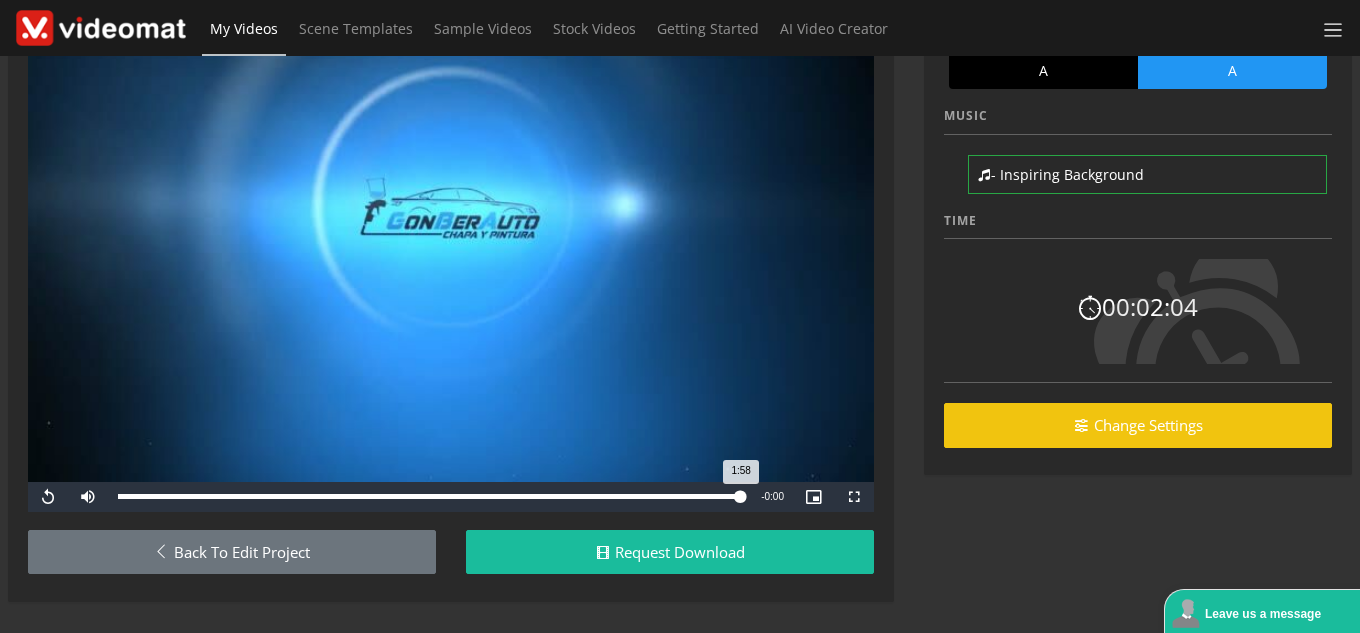 scroll, scrollTop: 135, scrollLeft: 0, axis: vertical 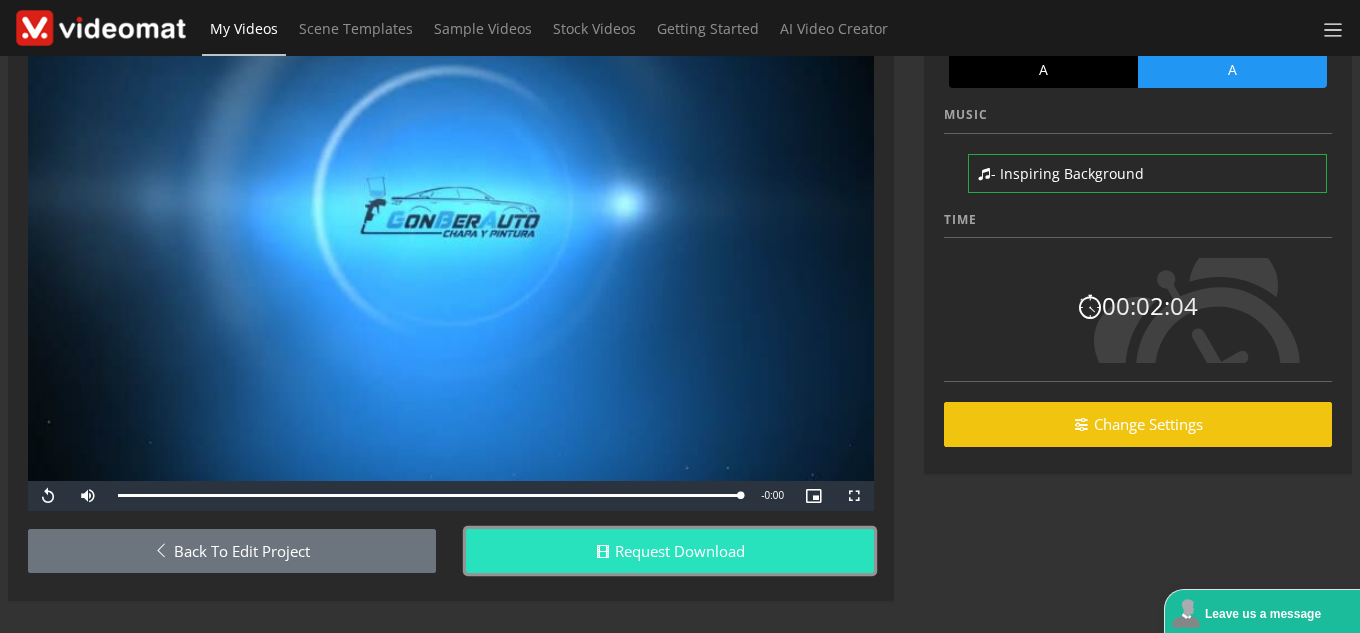 click on "Request Download" at bounding box center (670, 551) 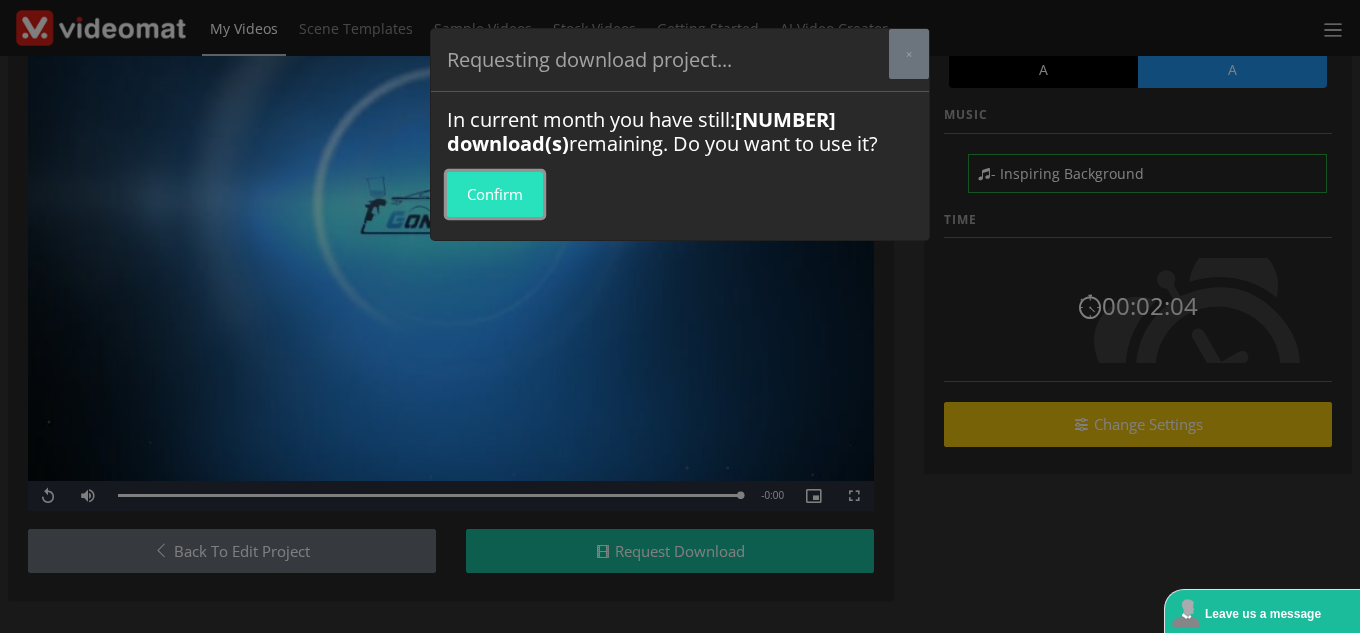 click on "Confirm" at bounding box center [495, 194] 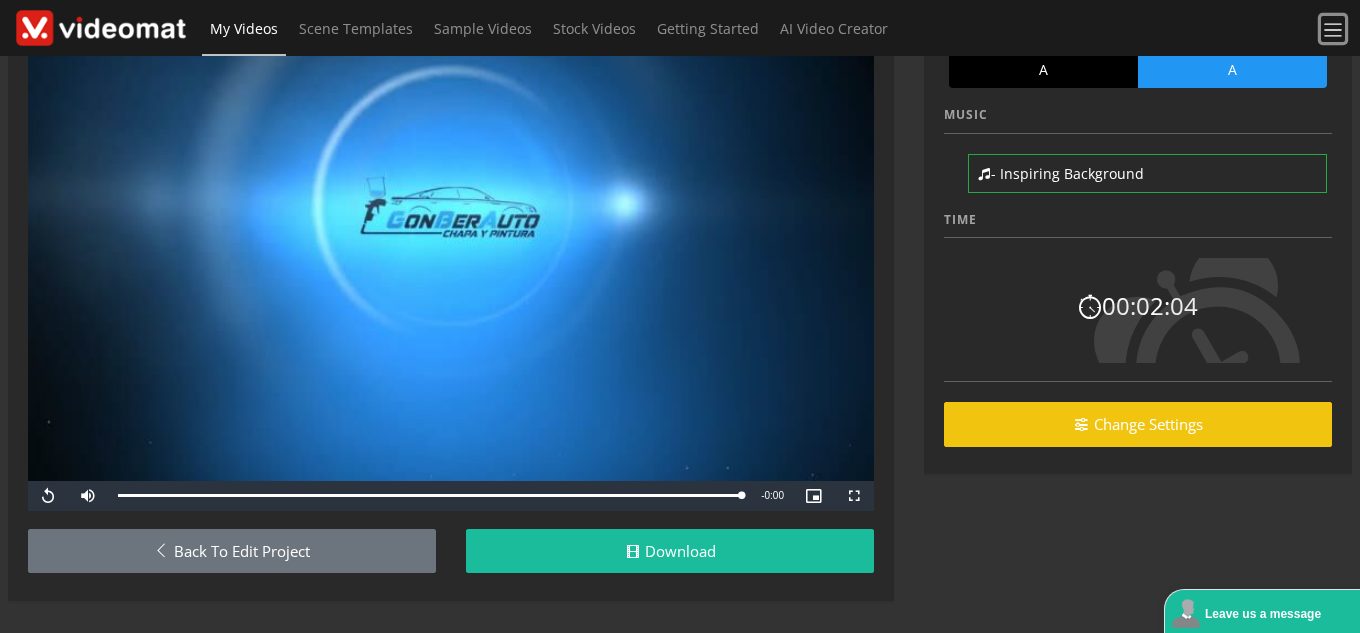 click at bounding box center (1333, 30) 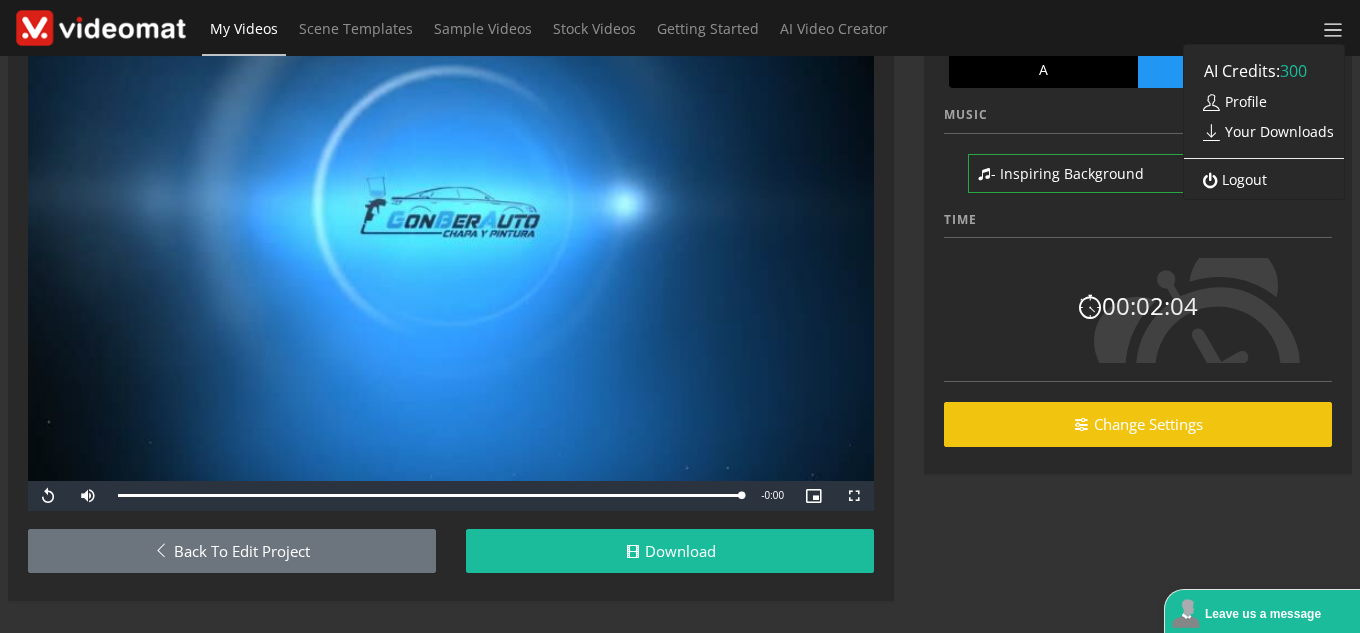 click on "Logout" at bounding box center [1230, 179] 